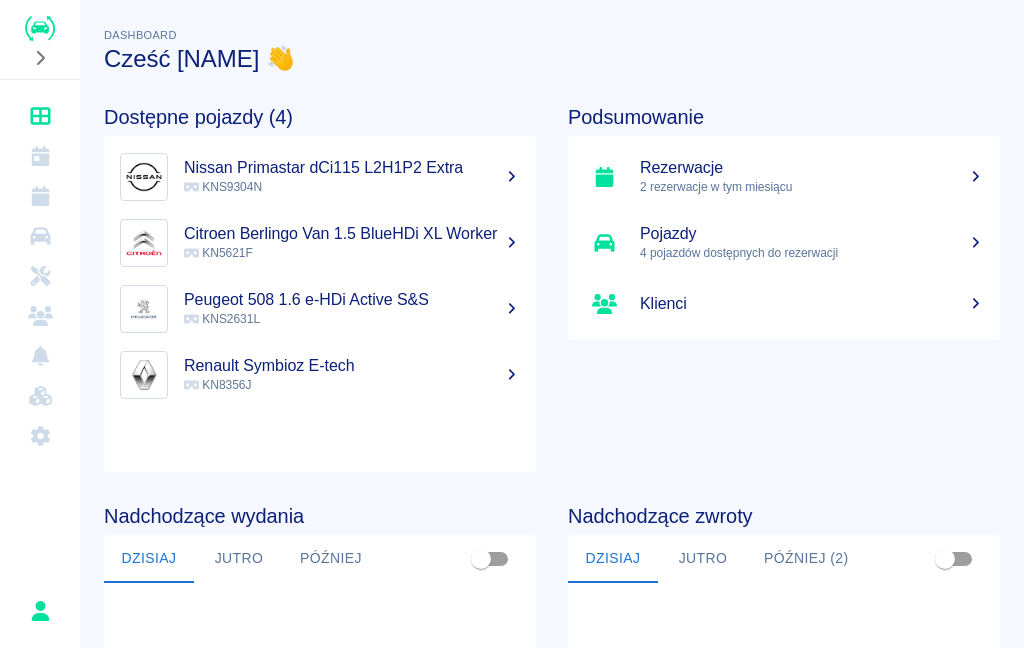scroll, scrollTop: 0, scrollLeft: 0, axis: both 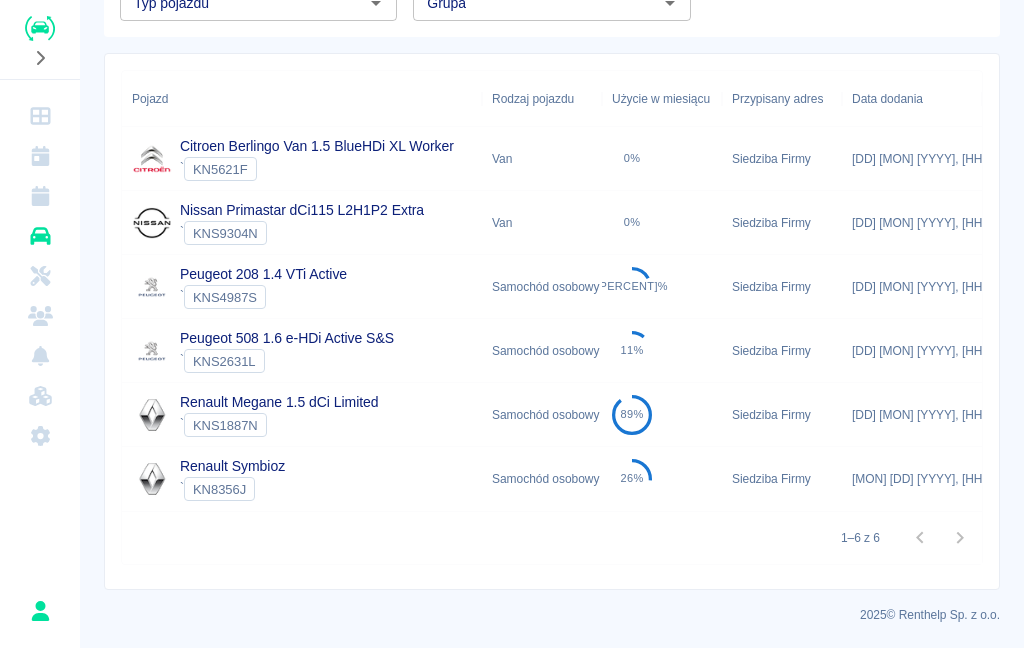 click on "Renault Megane 1.5 dCi Limited" at bounding box center [279, 402] 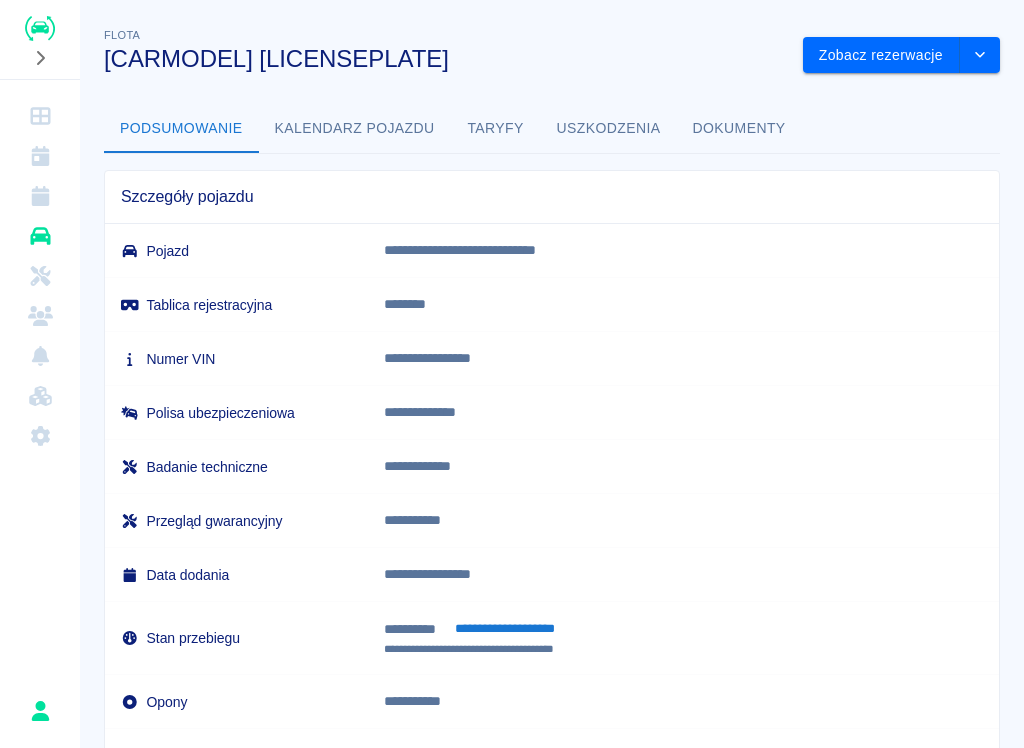 scroll, scrollTop: 0, scrollLeft: 0, axis: both 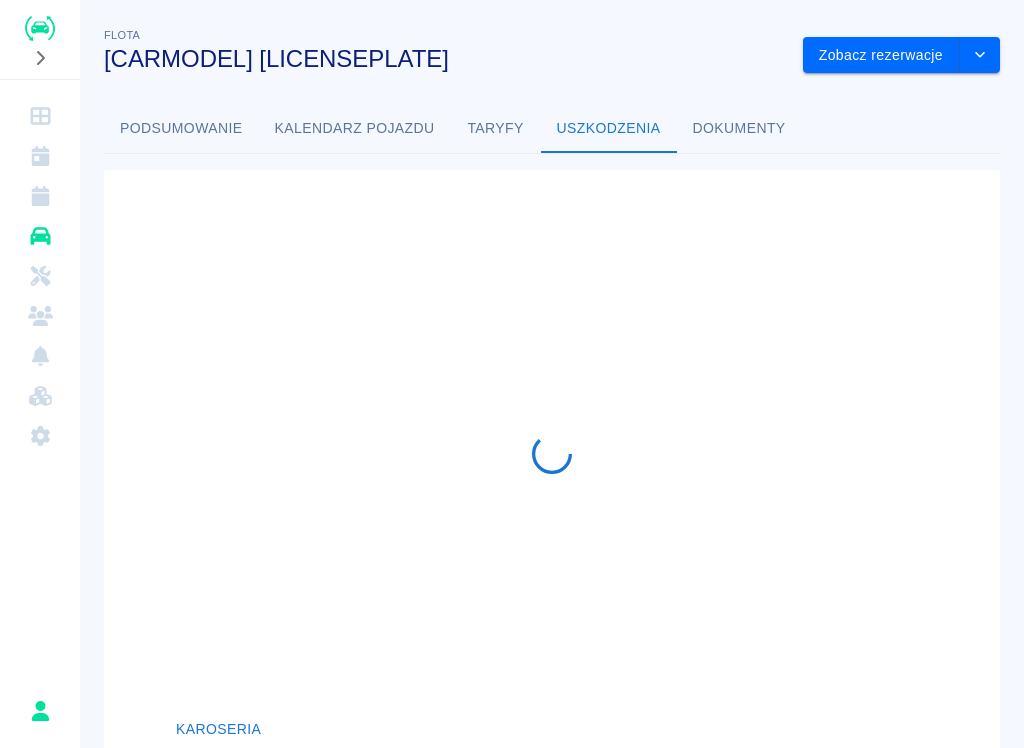 click on "Uszkodzenia" at bounding box center [609, 129] 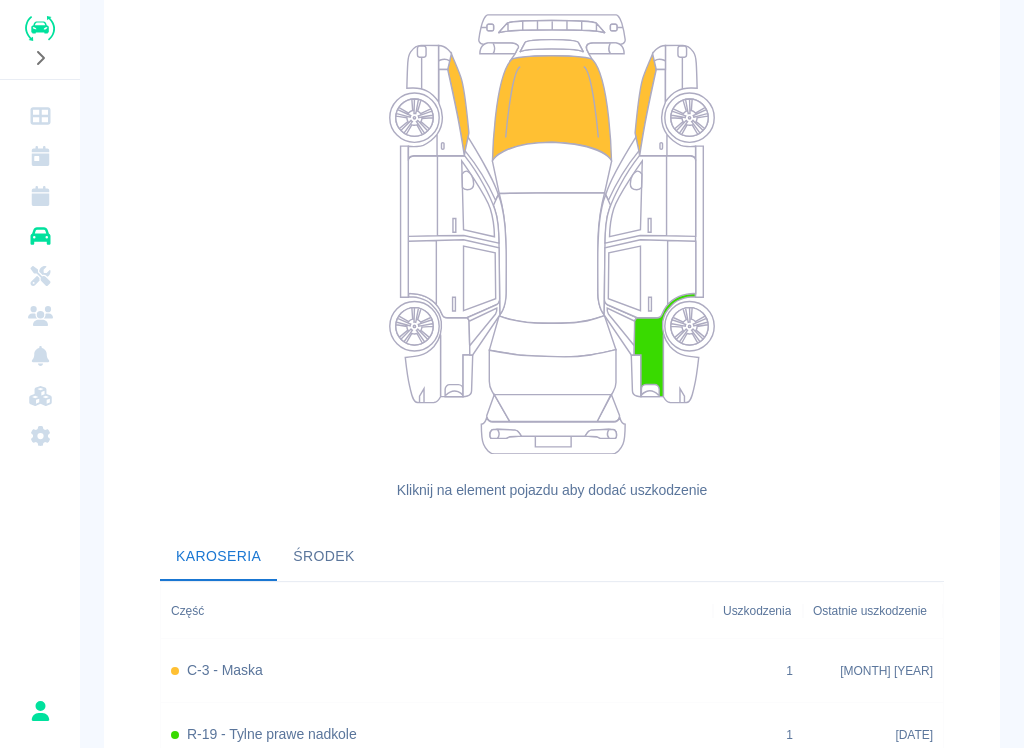 scroll, scrollTop: 212, scrollLeft: 0, axis: vertical 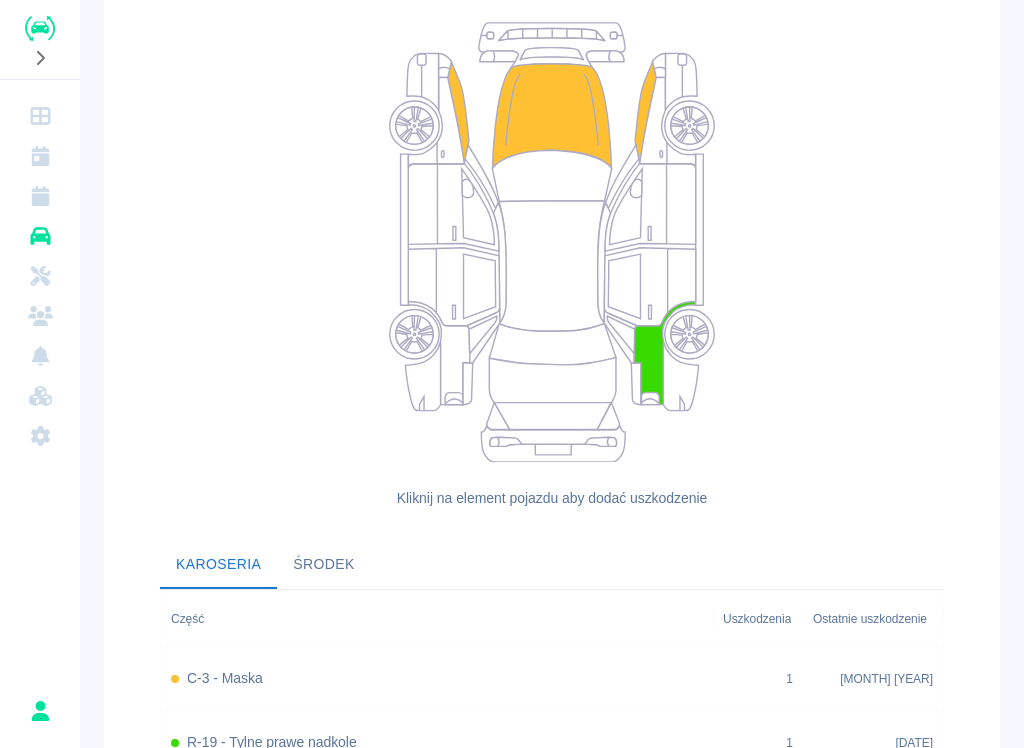 click on "Środek" at bounding box center [324, 565] 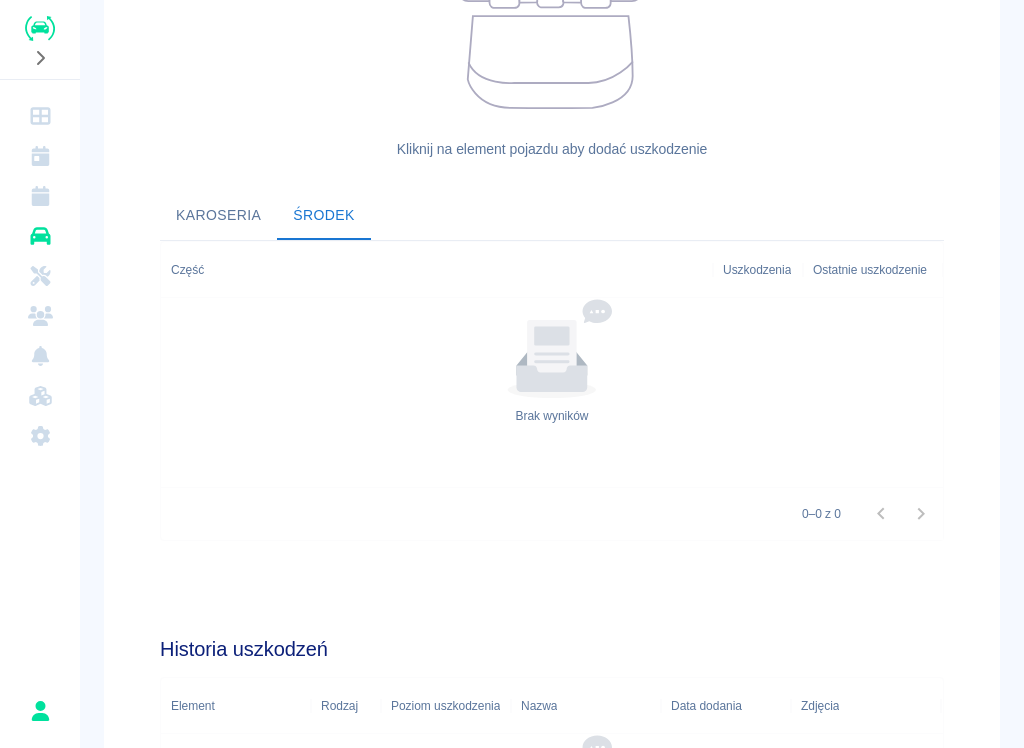 scroll, scrollTop: 494, scrollLeft: 0, axis: vertical 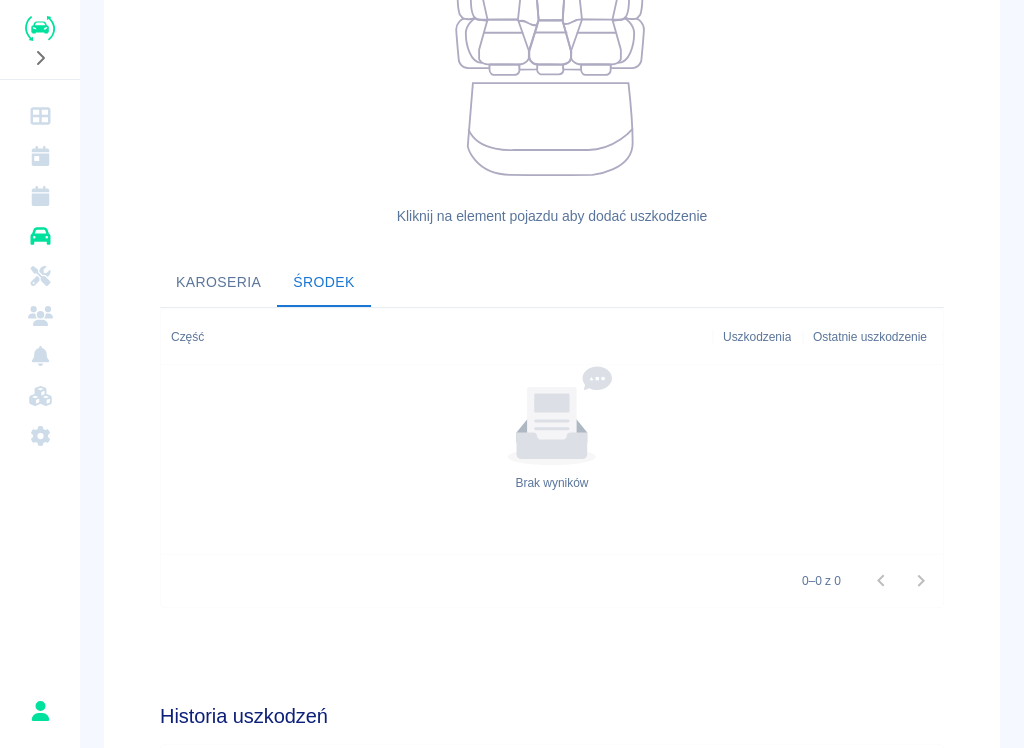 click on "Karoseria" at bounding box center [218, 283] 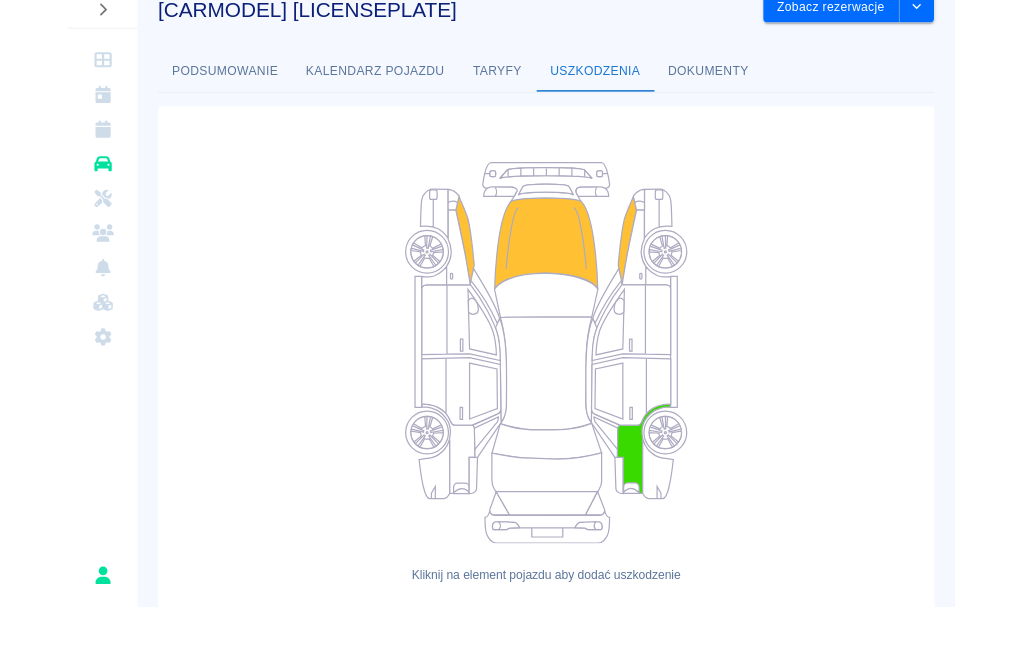 scroll, scrollTop: 0, scrollLeft: 0, axis: both 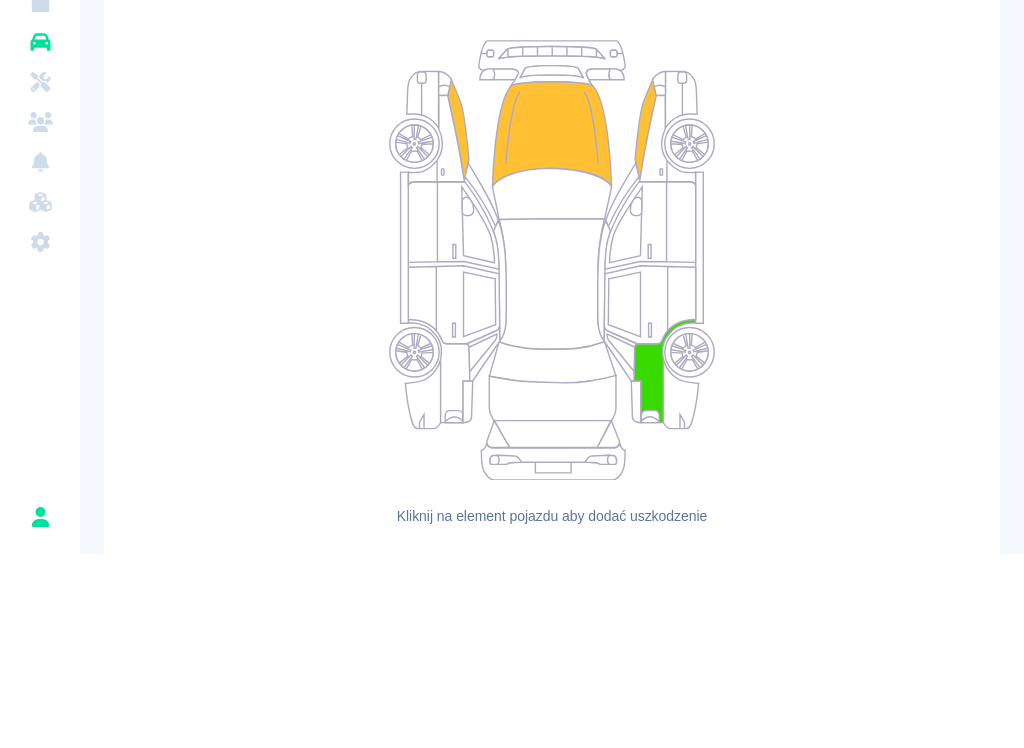 click 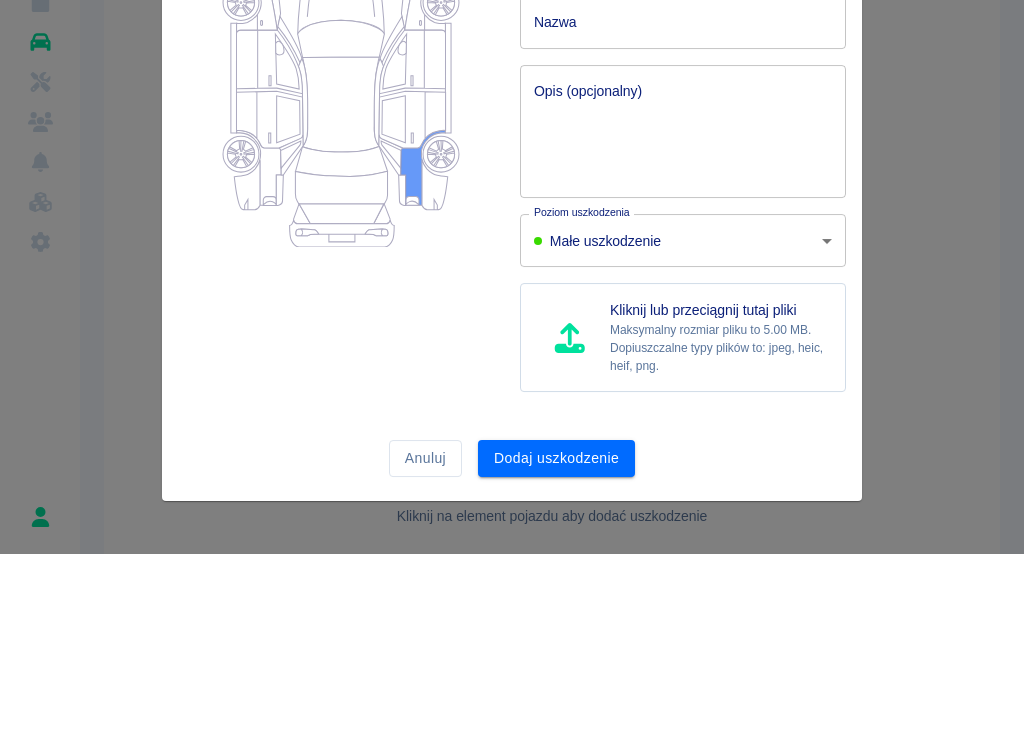 click on "Anuluj" at bounding box center [425, 652] 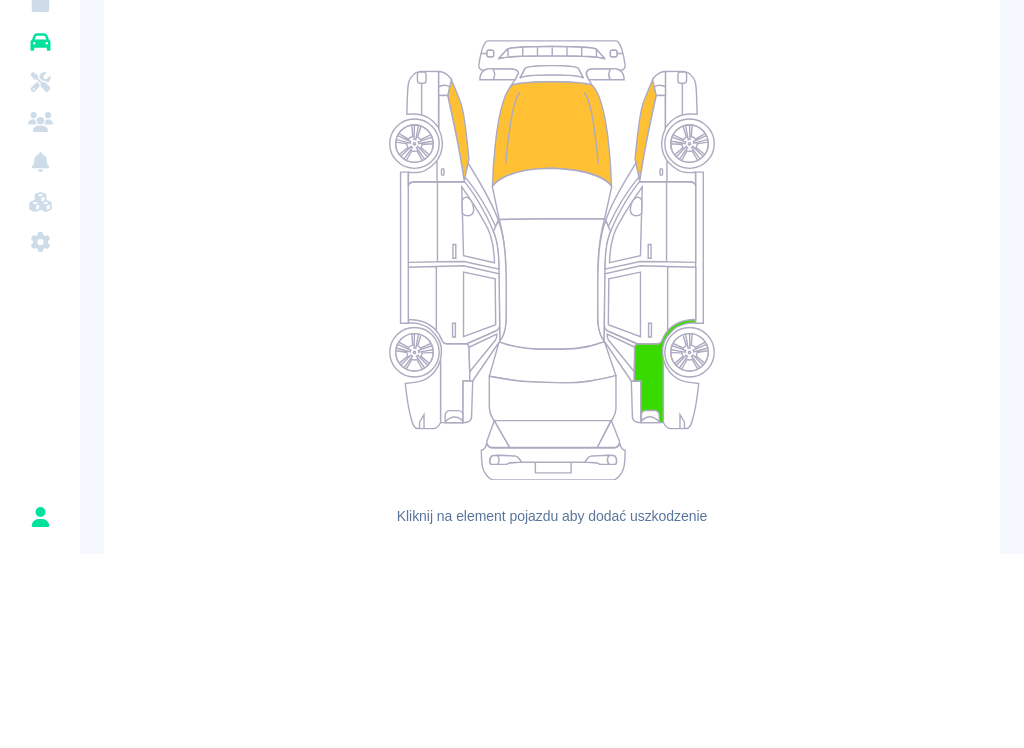 click 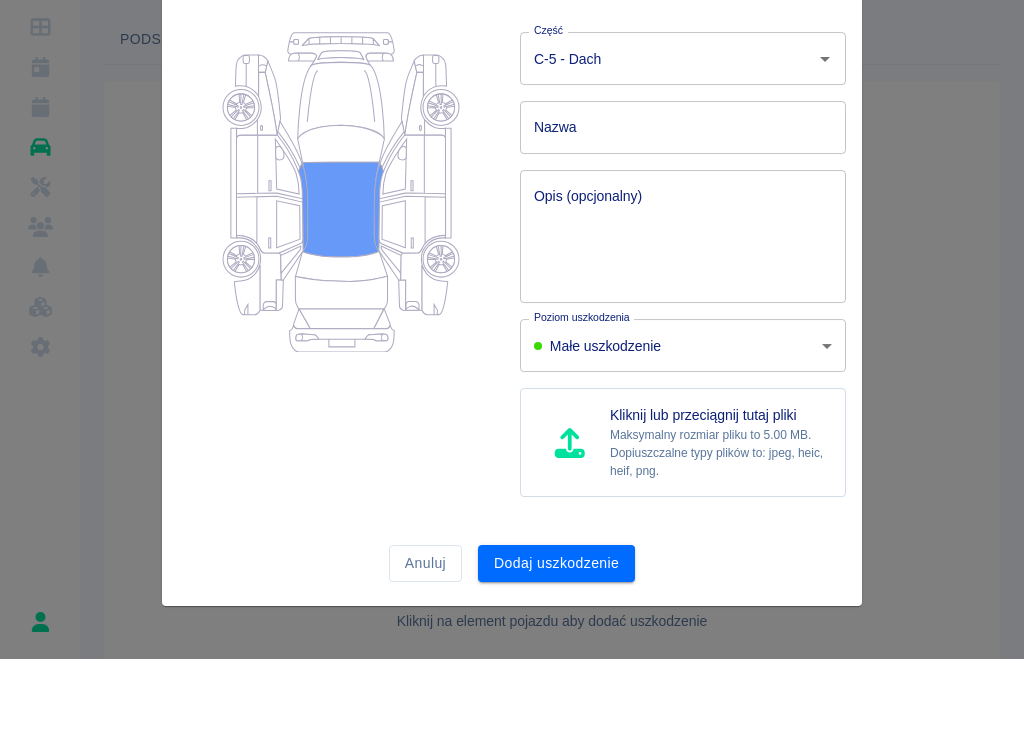 click on "Anuluj" at bounding box center (425, 652) 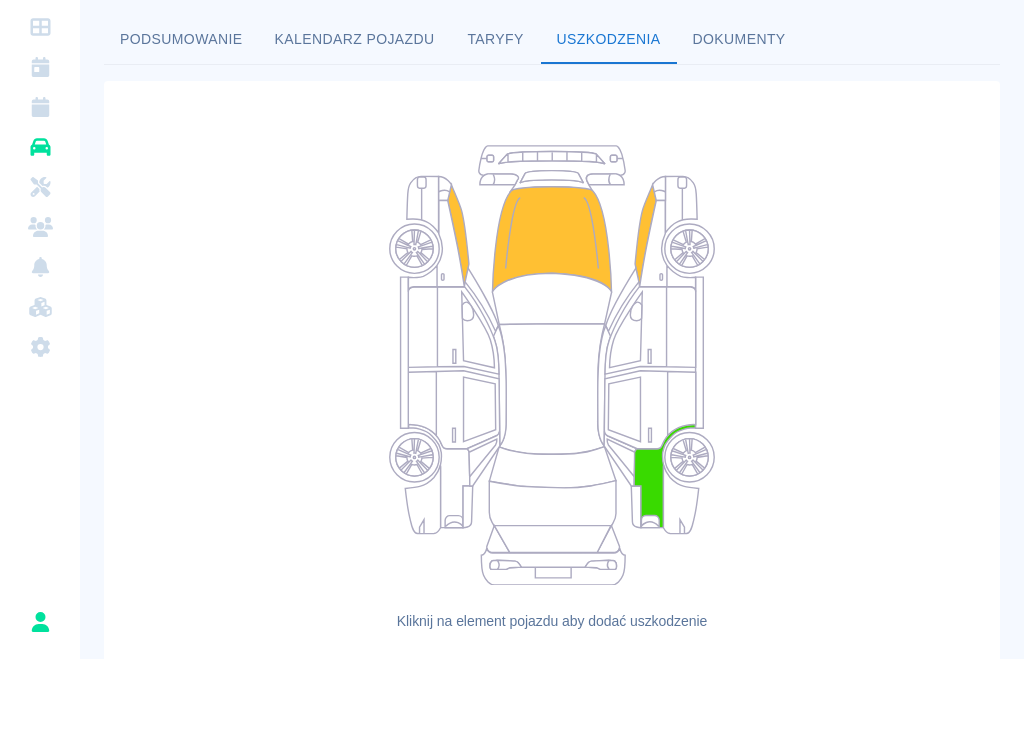click 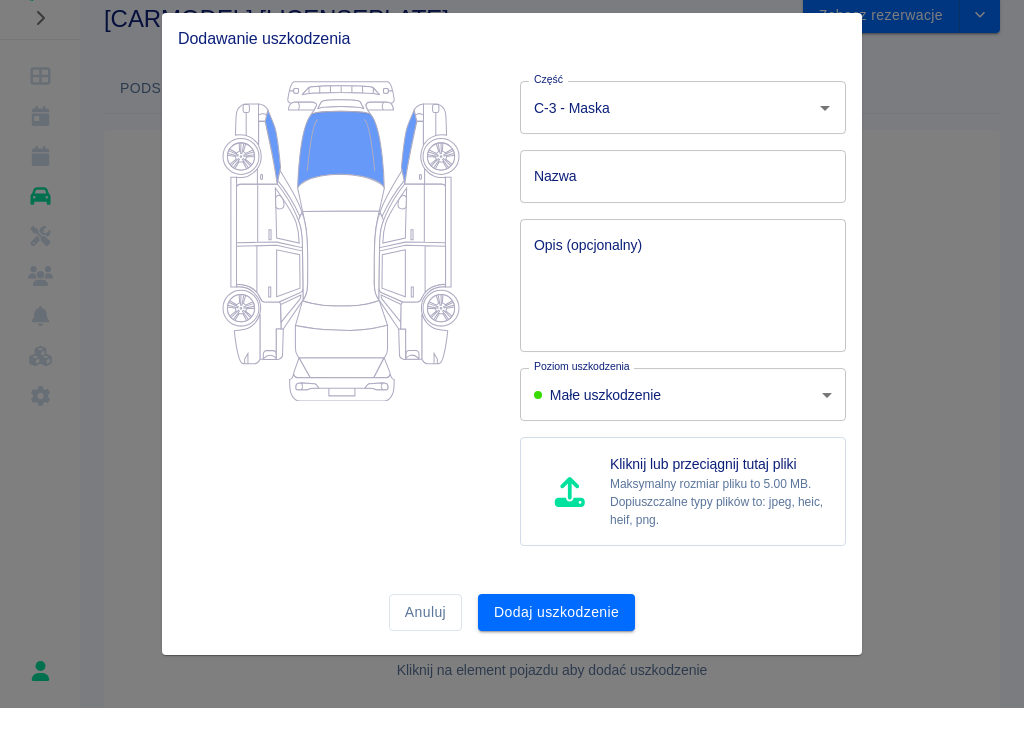 click on "Maksymalny rozmiar pliku to 5.00 MB." at bounding box center (719, 524) 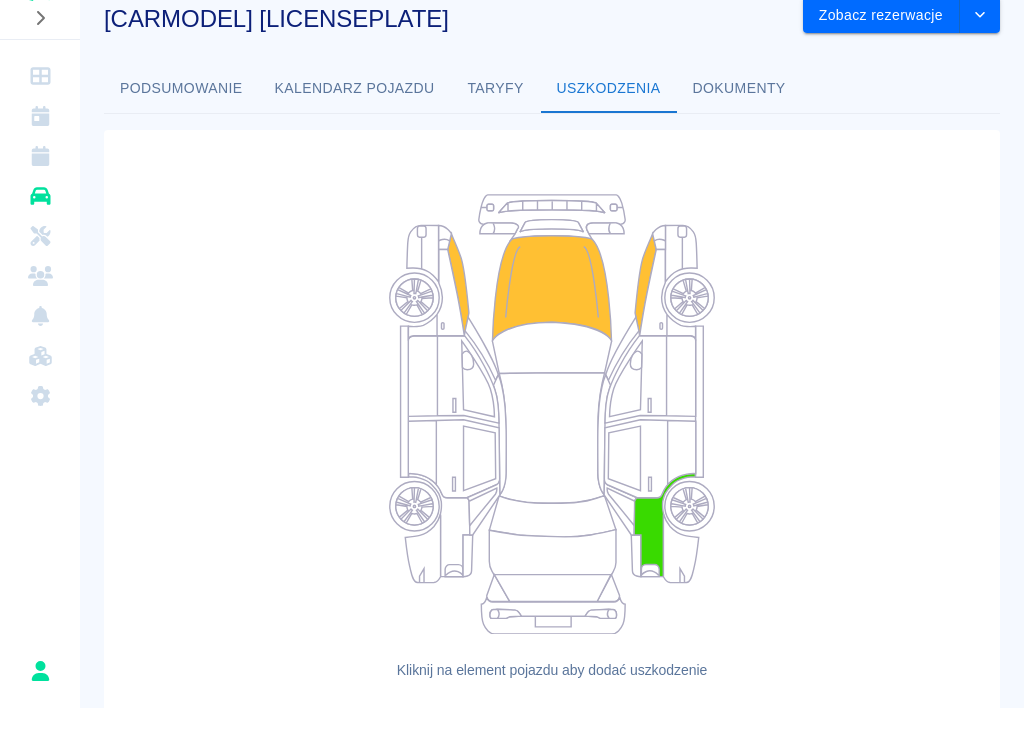 click 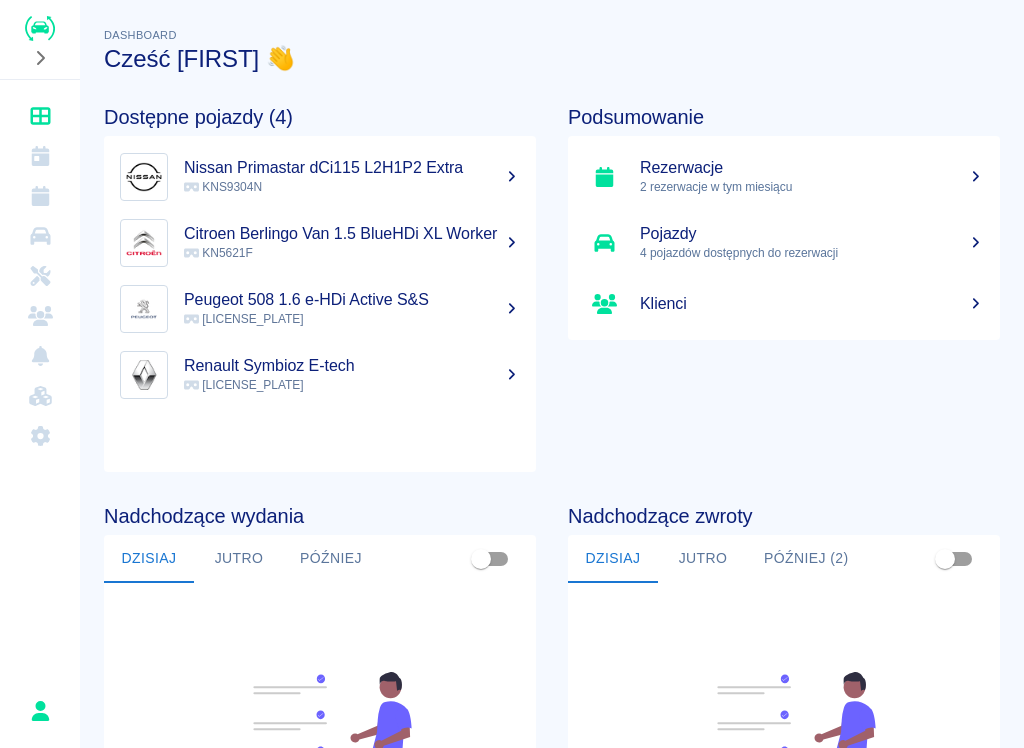 click on "2 rezerwacje w tym miesiącu" at bounding box center (812, 187) 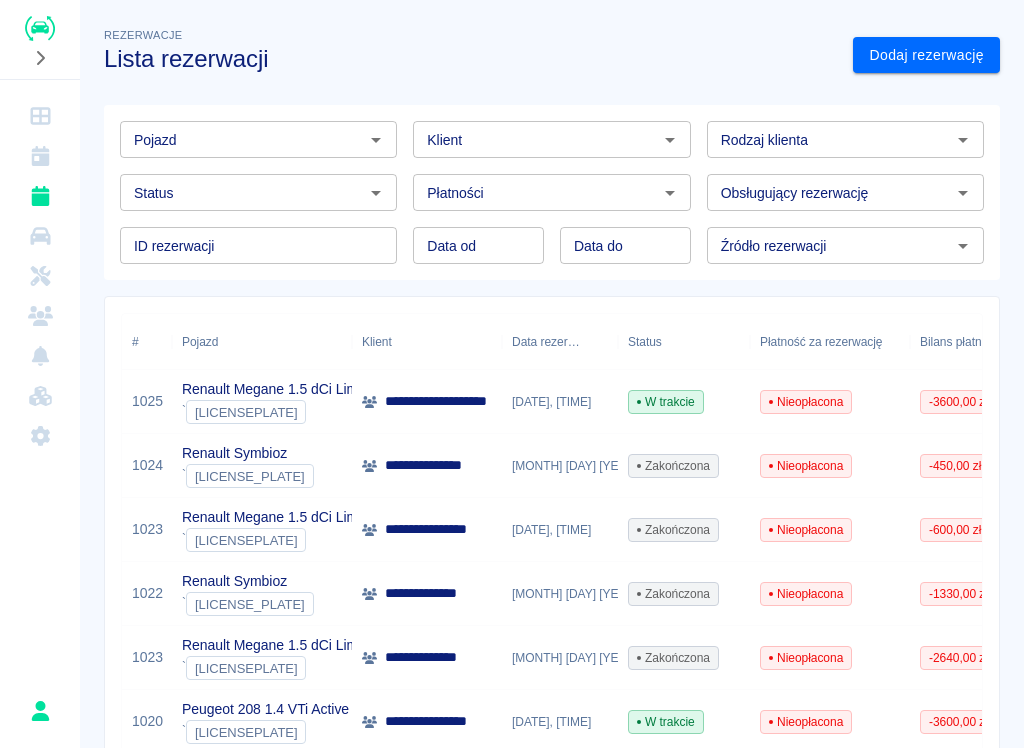 click on "Obsługujący rezerwację" at bounding box center [845, 192] 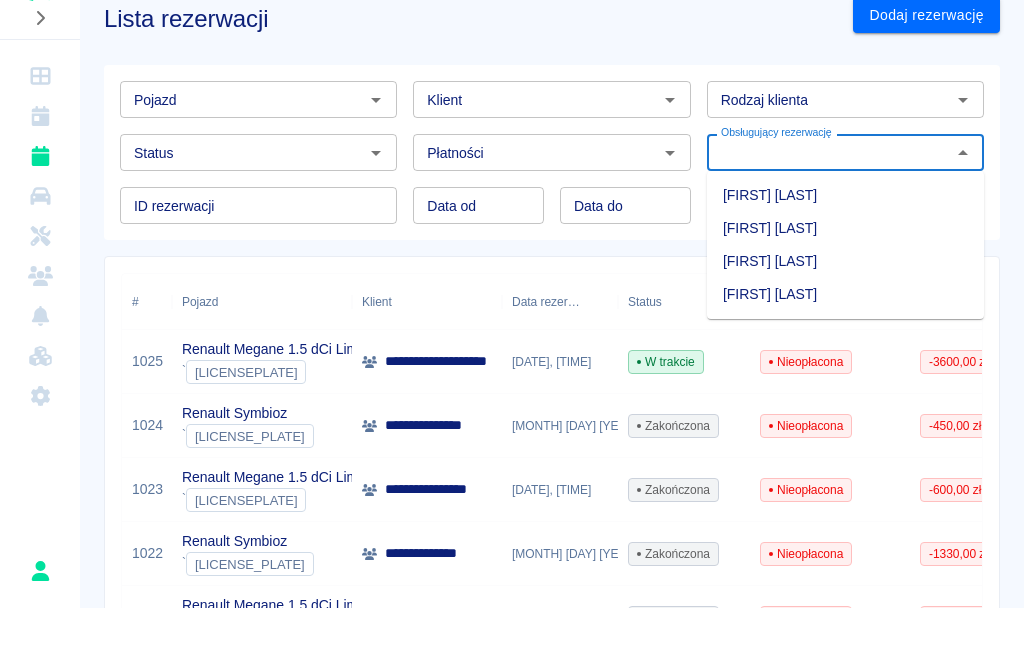 click on "**********" at bounding box center [544, 1064] 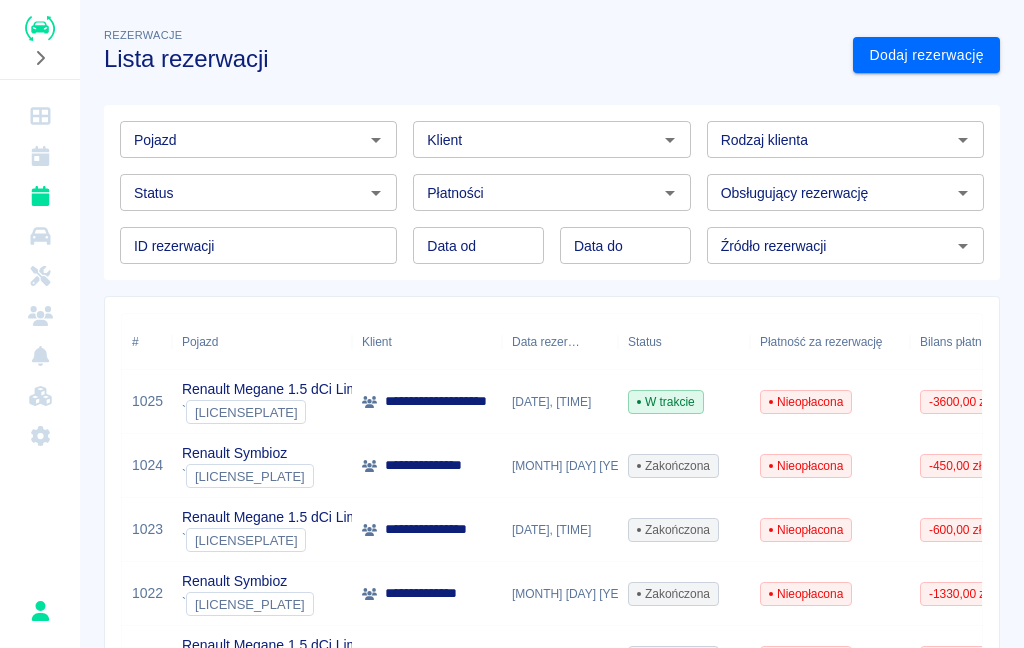 click on "Dodaj rezerwację" at bounding box center (926, 55) 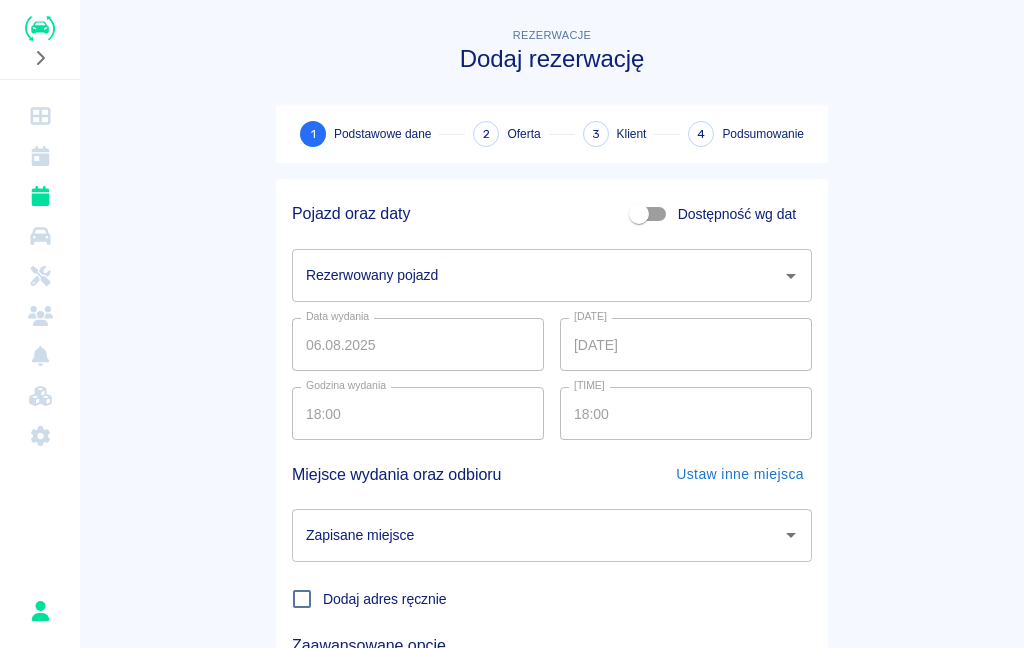 click on "Rezerwowany pojazd" at bounding box center [537, 275] 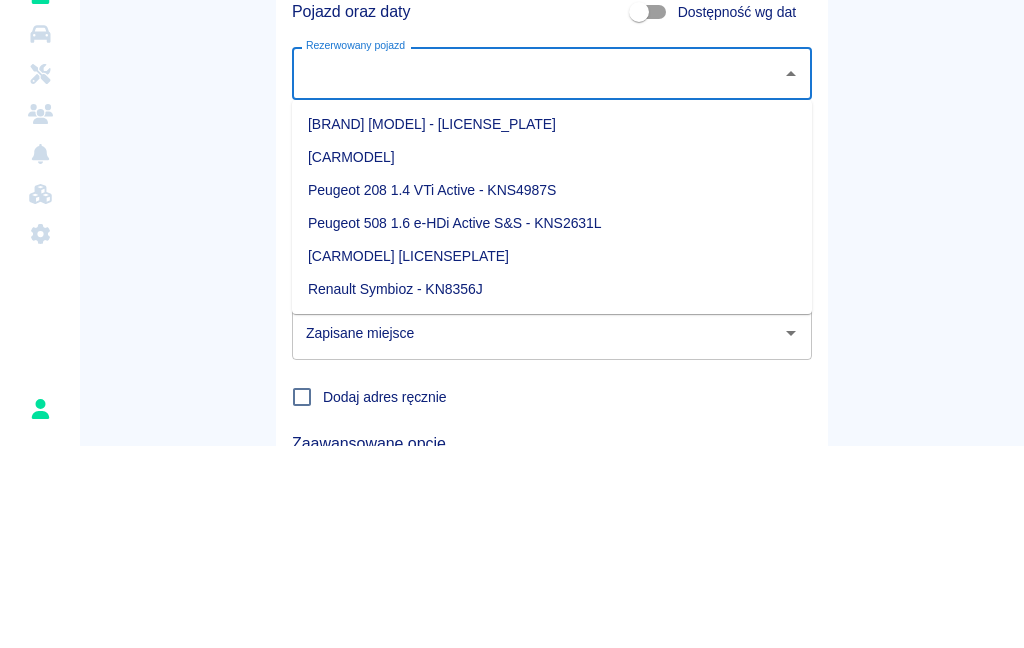 click on "[CARMODEL] [LICENSEPLATE]" at bounding box center [552, 458] 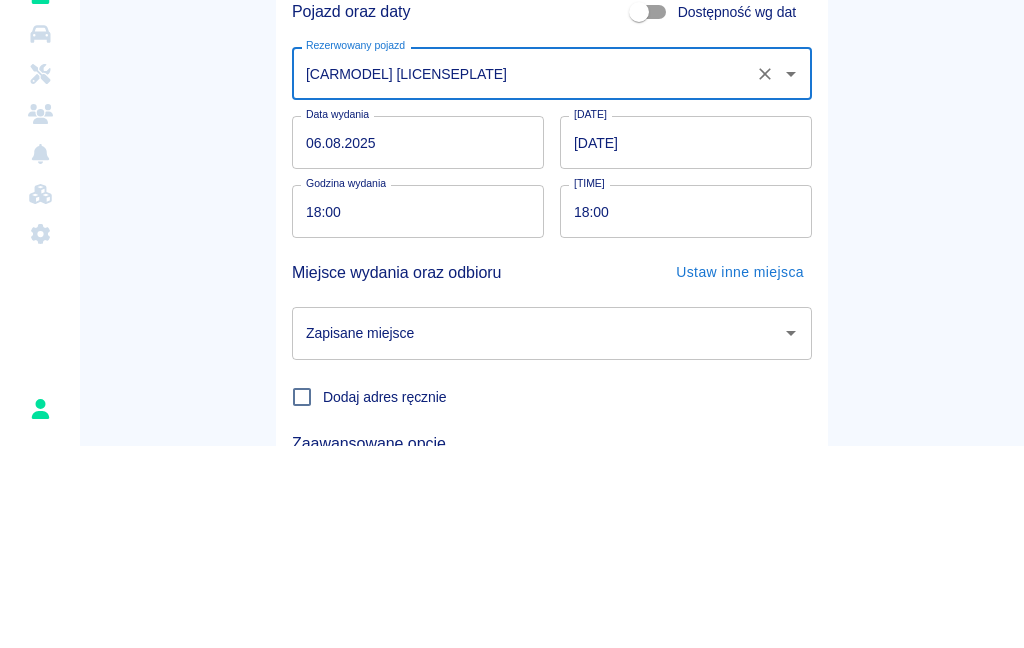 scroll, scrollTop: 1, scrollLeft: 0, axis: vertical 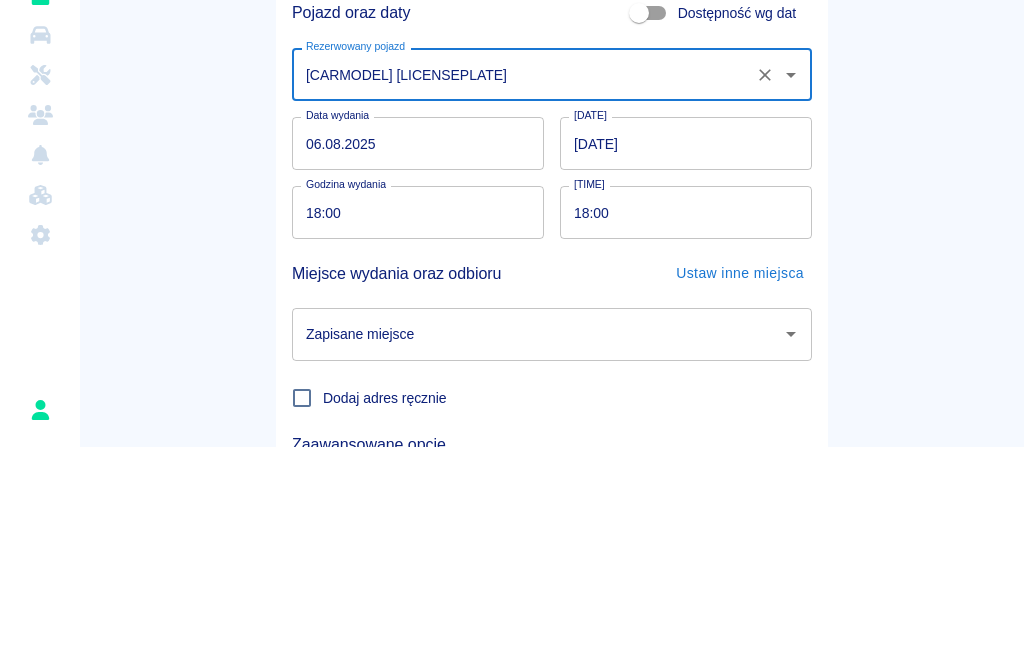 click on "Dostępność wg dat" at bounding box center [639, 214] 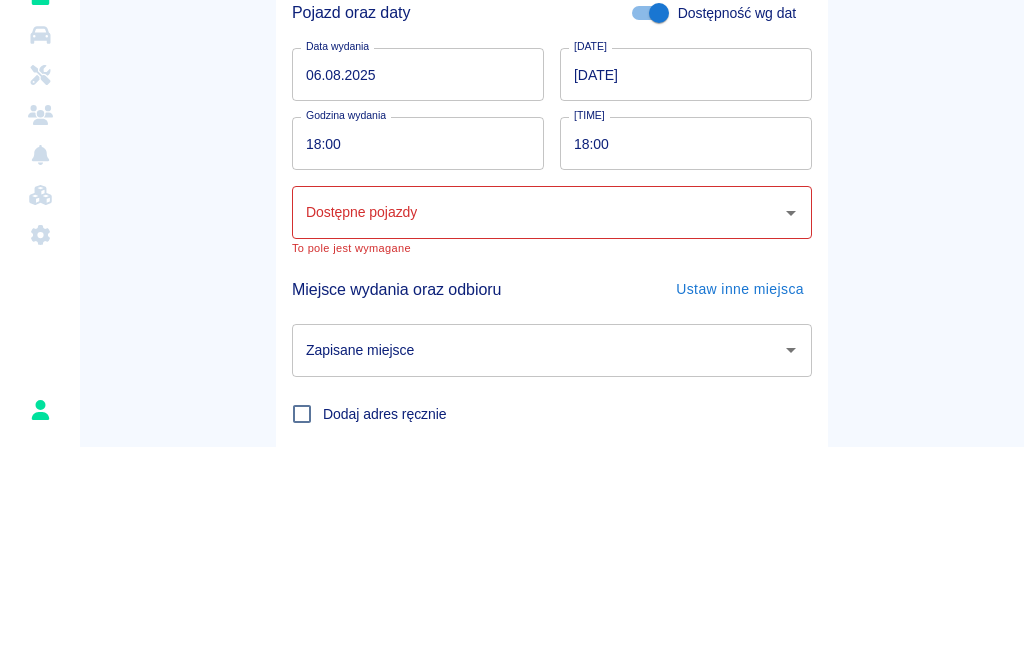 scroll, scrollTop: 0, scrollLeft: 0, axis: both 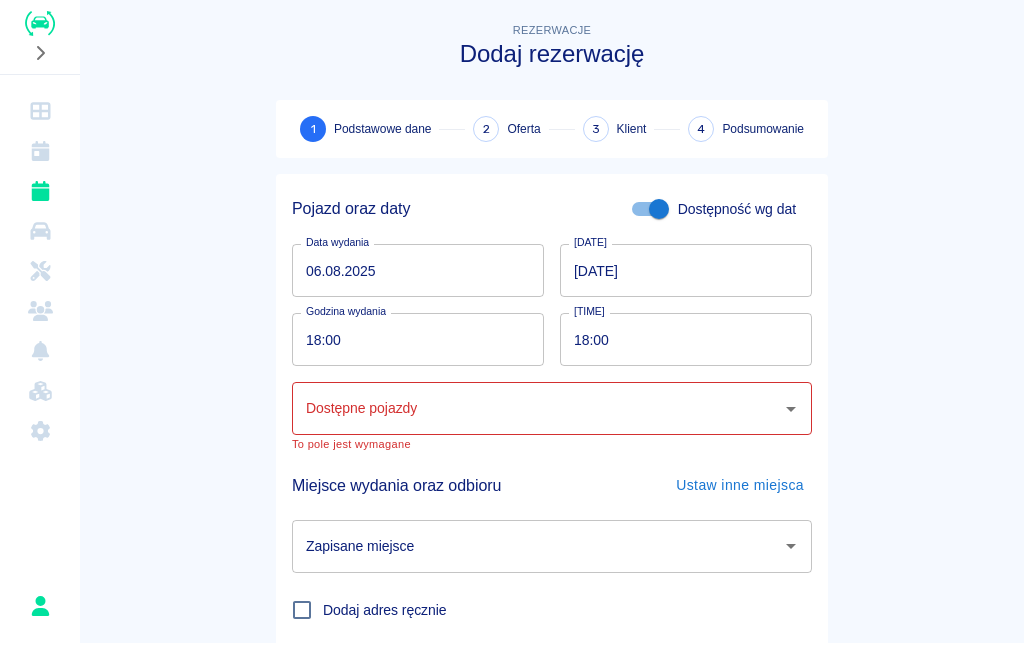 click on "Dostępność wg dat" at bounding box center [659, 214] 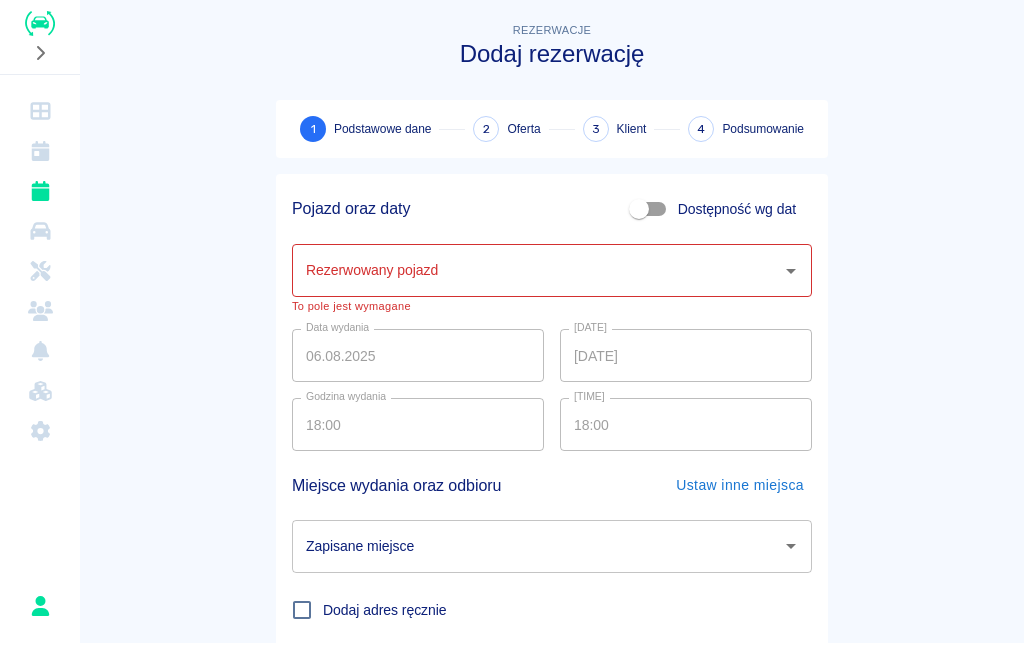 scroll, scrollTop: 1, scrollLeft: 0, axis: vertical 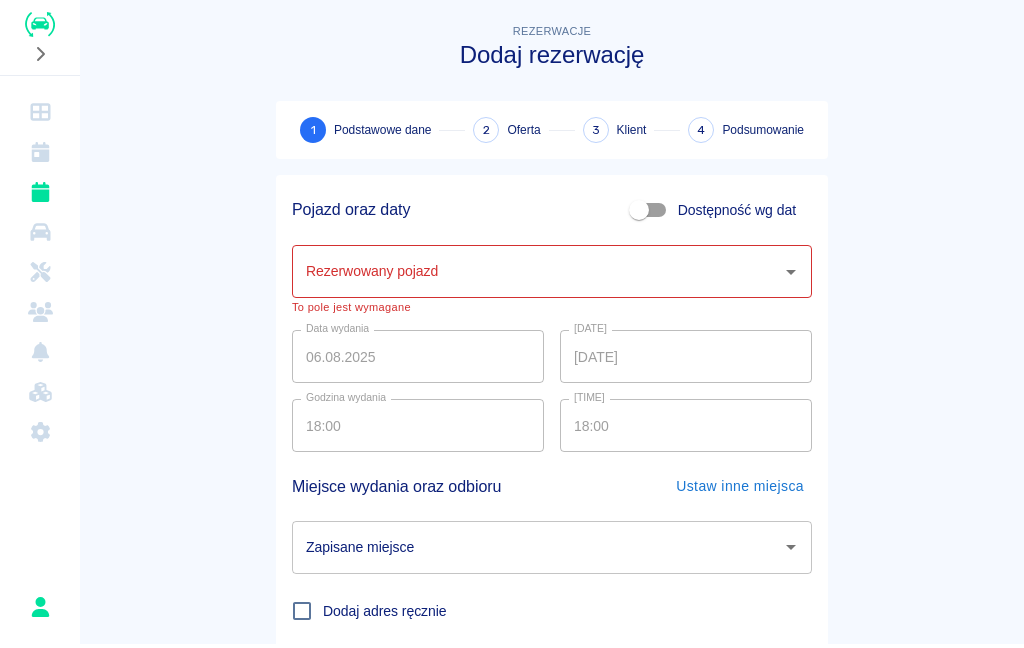 click on "Dostępność wg dat" at bounding box center [639, 214] 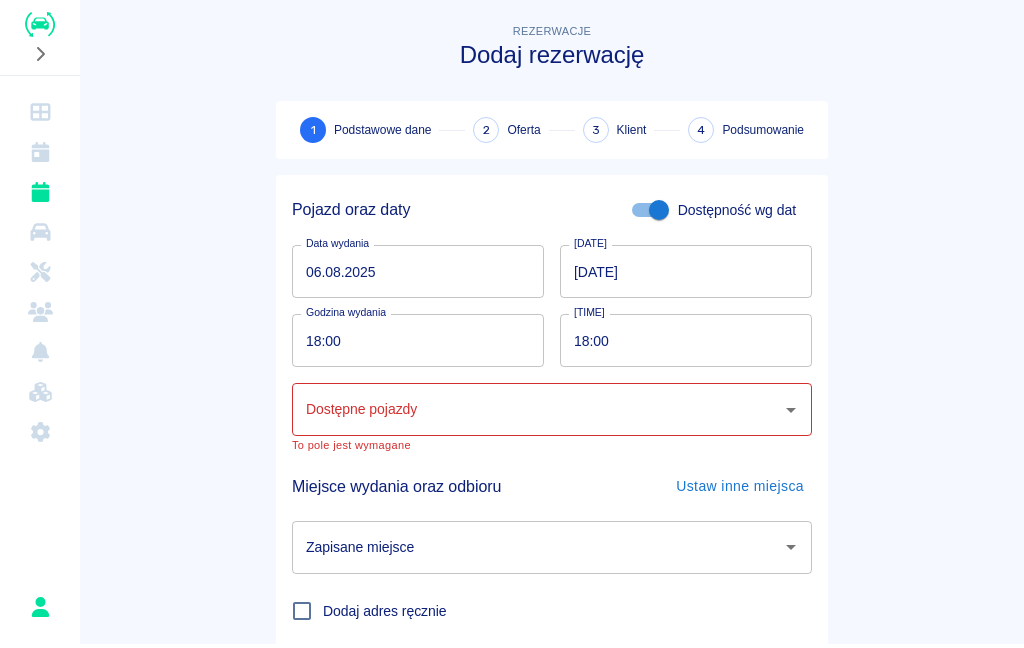 click on "Dostępne pojazdy" at bounding box center (537, 413) 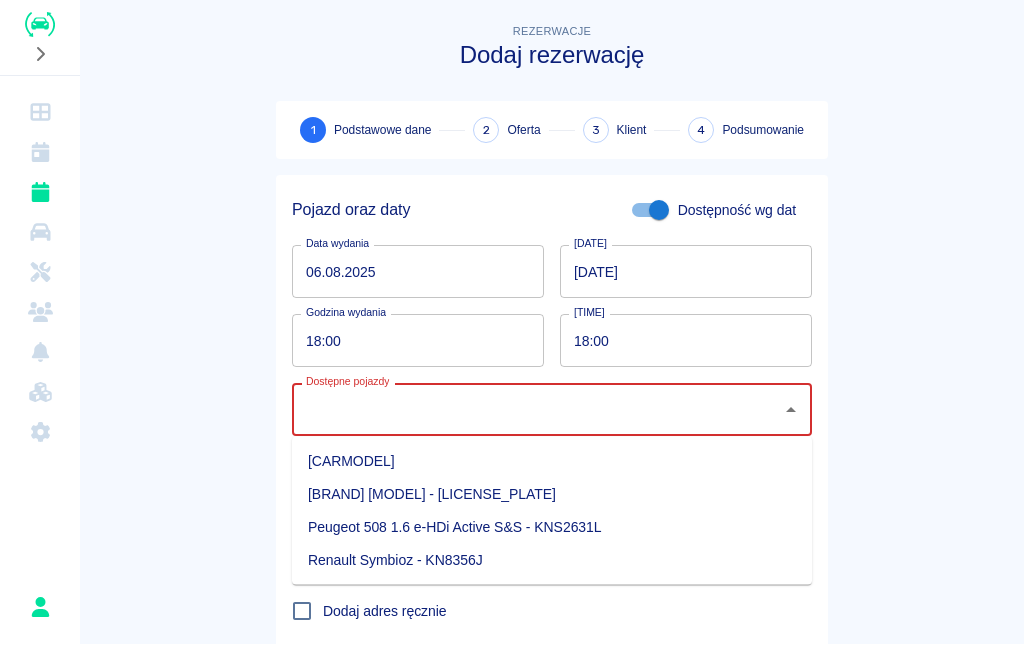 click on "Peugeot 508 1.6 e-HDi Active S&S - KNS2631L" at bounding box center (552, 531) 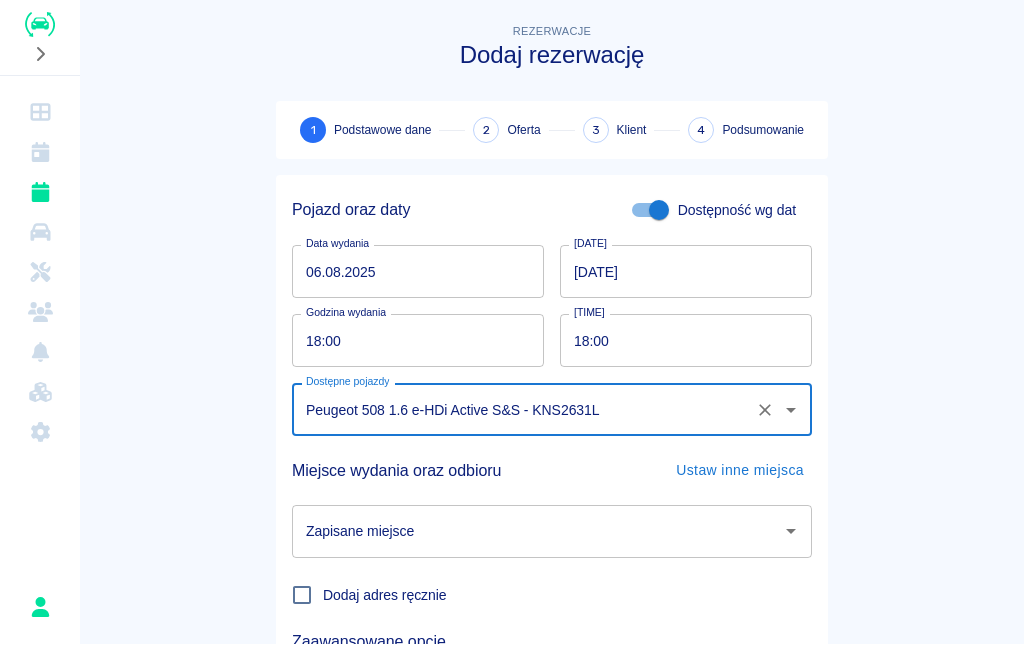 click on "Rezerwacje Dodaj rezerwację 1 Podstawowe dane 2 Oferta 3 Klient 4 Podsumowanie Pojazd oraz daty Dostępność wg dat Data wydania [DAY].[MONTH].[YEAR] Data wydania Data odbioru [DAY].[MONTH].[YEAR] Data odbioru Godzina wydania [TIME] Godzina wydania Godzina odbioru [TIME] Godzina odbioru Dostępne pojazdy [BRAND] [MODEL] - [LICENSE_PLATE] Dostępne pojazdy Miejsce wydania oraz odbioru Ustaw inne miejsca Zapisane miejsce Zapisane miejsce Dodaj adres ręcznie Zaawansowane opcje Waluta rezerwacji zł PLN Waluta rezerwacji Następny krok" at bounding box center (552, 417) 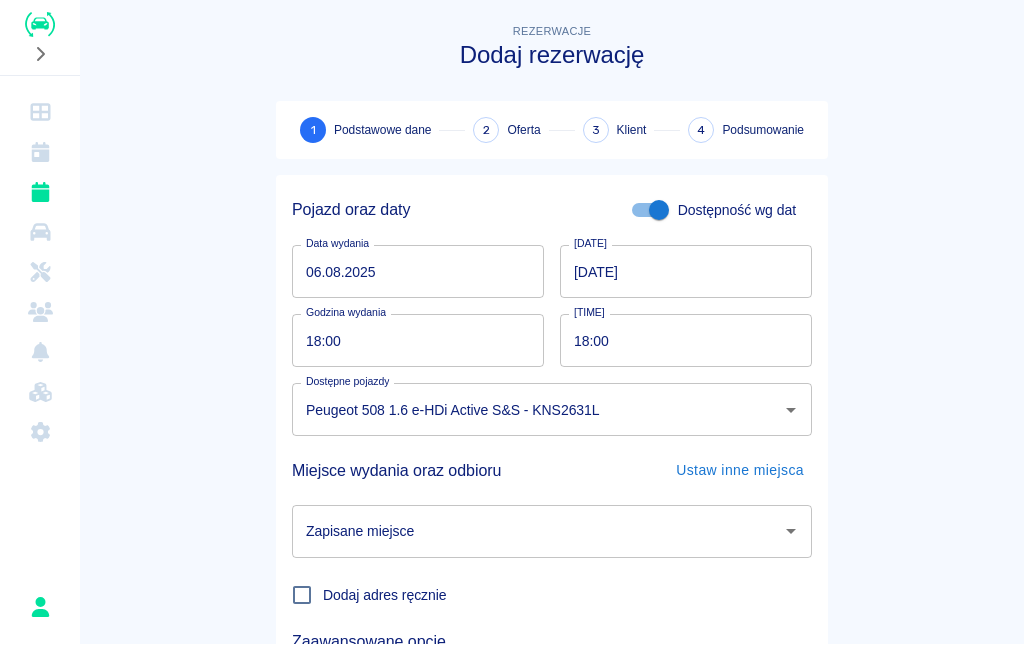 scroll, scrollTop: 0, scrollLeft: 0, axis: both 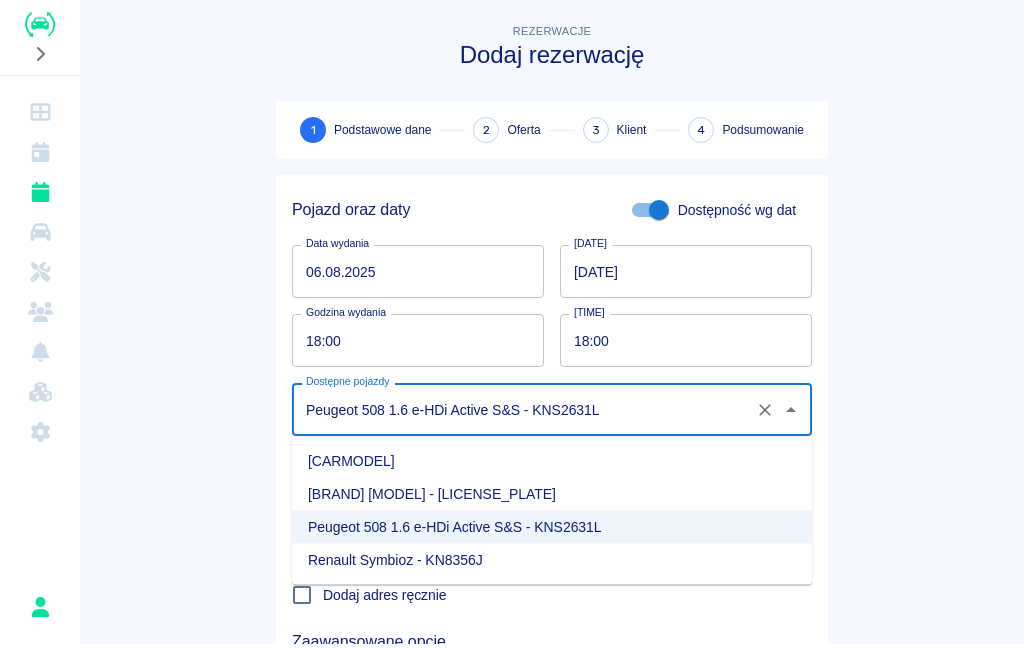 click on "Renault Symbioz - KN8356J" at bounding box center (552, 564) 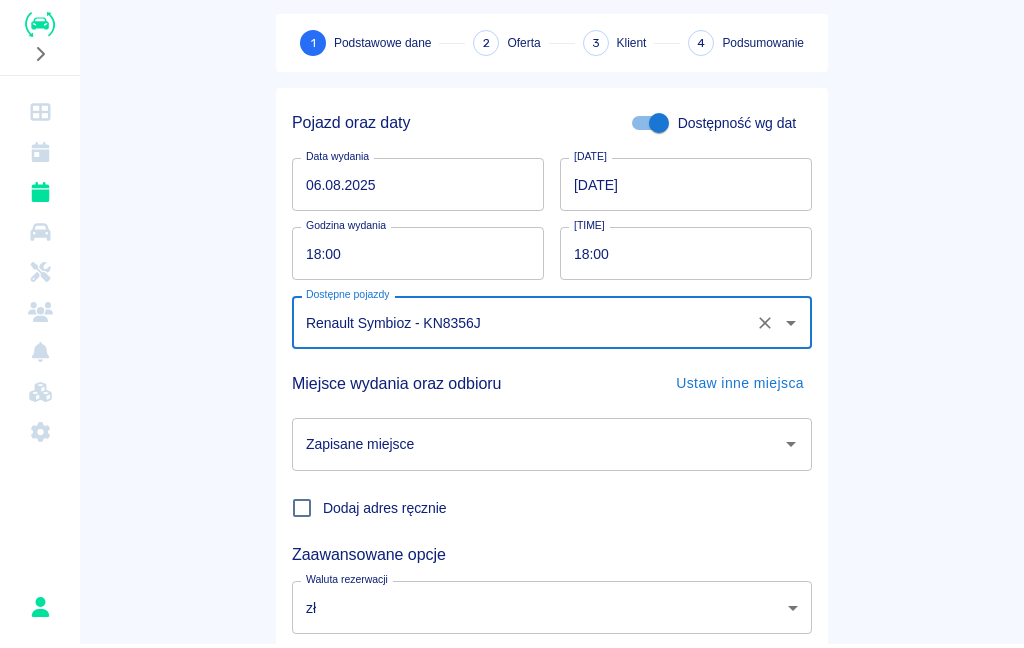 scroll, scrollTop: 57, scrollLeft: 0, axis: vertical 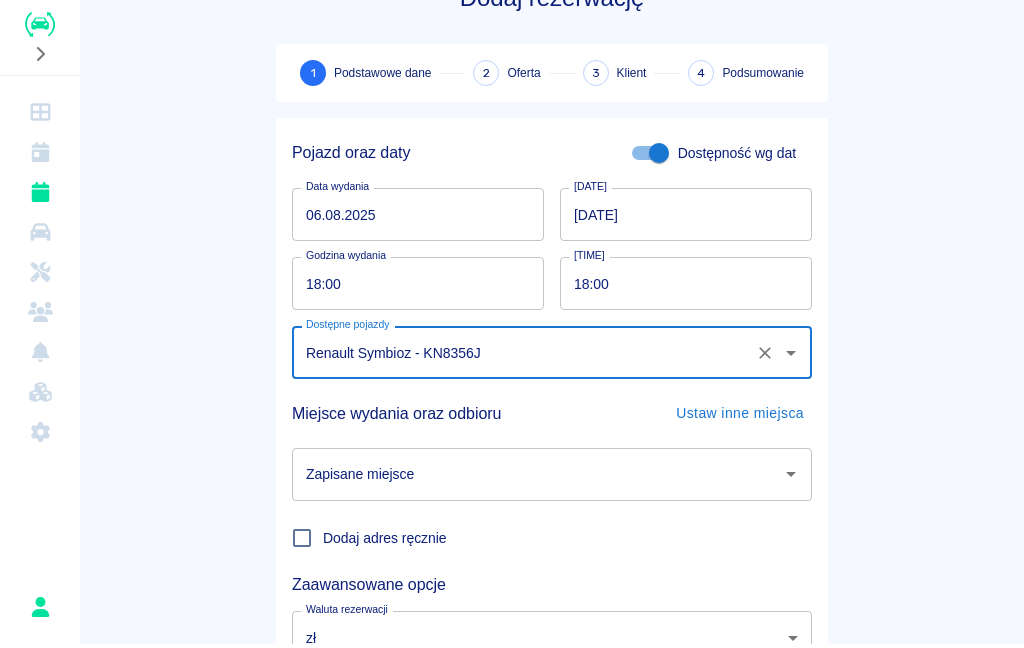 click on "Rezerwacje Dodaj rezerwację 1 Podstawowe dane 2 Oferta 3 Klient 4 Podsumowanie Pojazd oraz daty Dostępność wg dat Data wydania [DATE] Data wydania Data odbioru [DATE] Data odbioru Godzina wydania [TIME] Godzina wydania Godzina odbioru [TIME] Godzina odbioru Dostępne pojazdy [CARMODEL] Dostępne pojazdy Miejsce wydania oraz odbioru Ustaw inne miejsca Zapisane miejsce Zapisane miejsce Dodaj adres ręcznie Zaawansowane opcje Waluta rezerwacji zł PLN Waluta rezerwacji Następny krok" at bounding box center [552, 360] 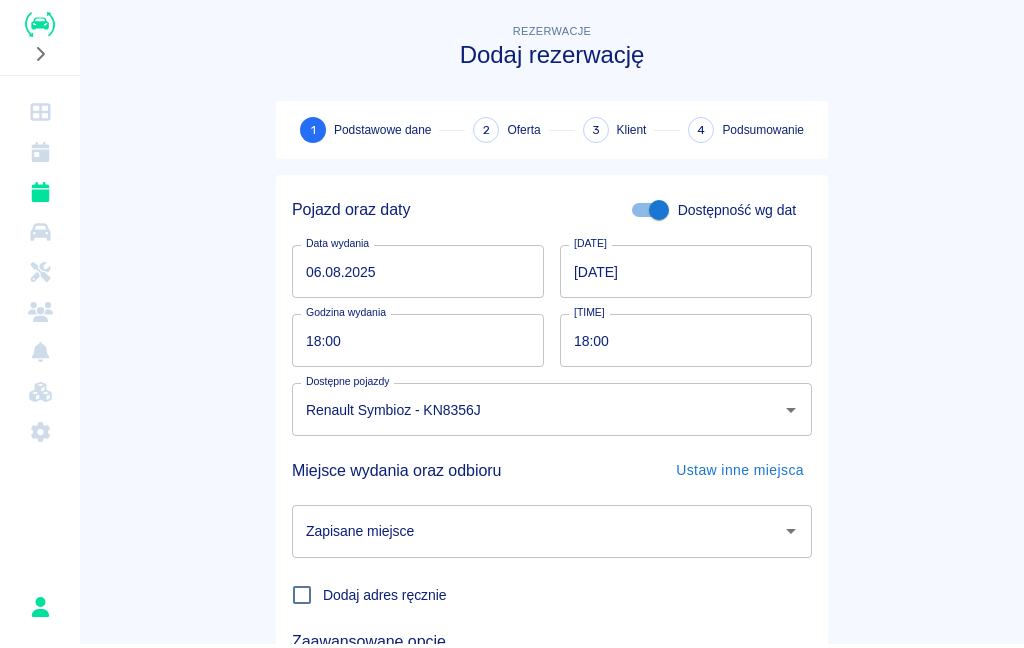scroll, scrollTop: 0, scrollLeft: 0, axis: both 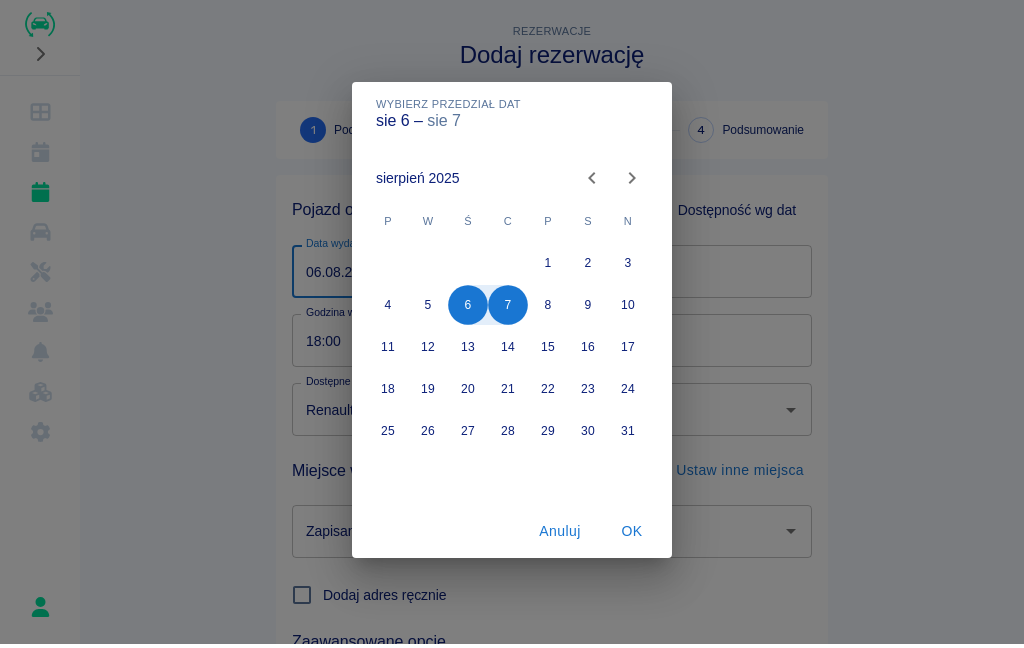 click on "5" at bounding box center (428, 309) 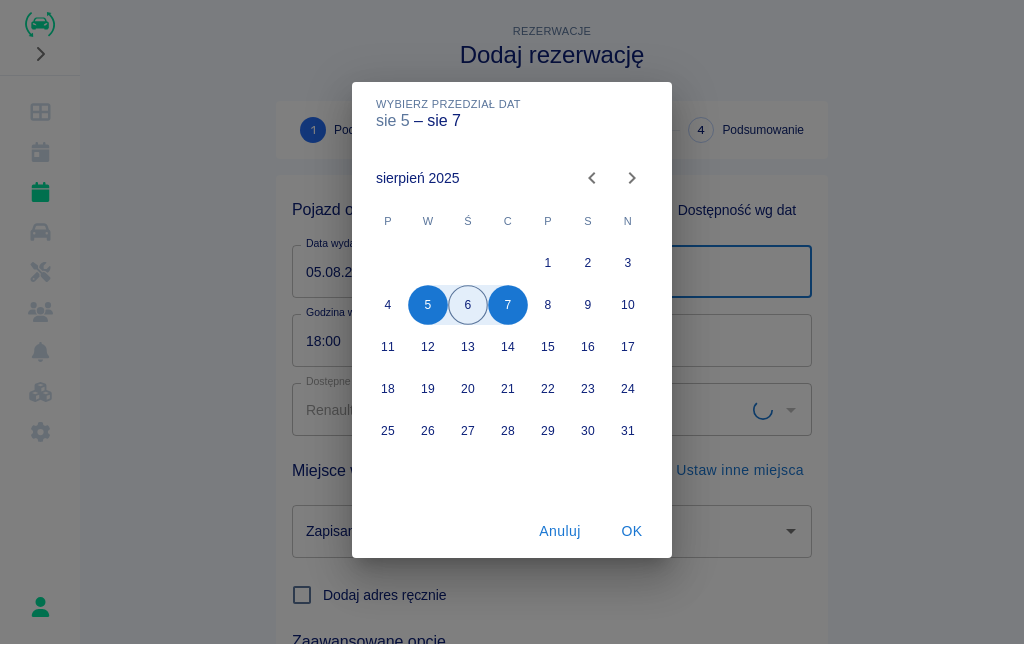 type on "05.08.2025" 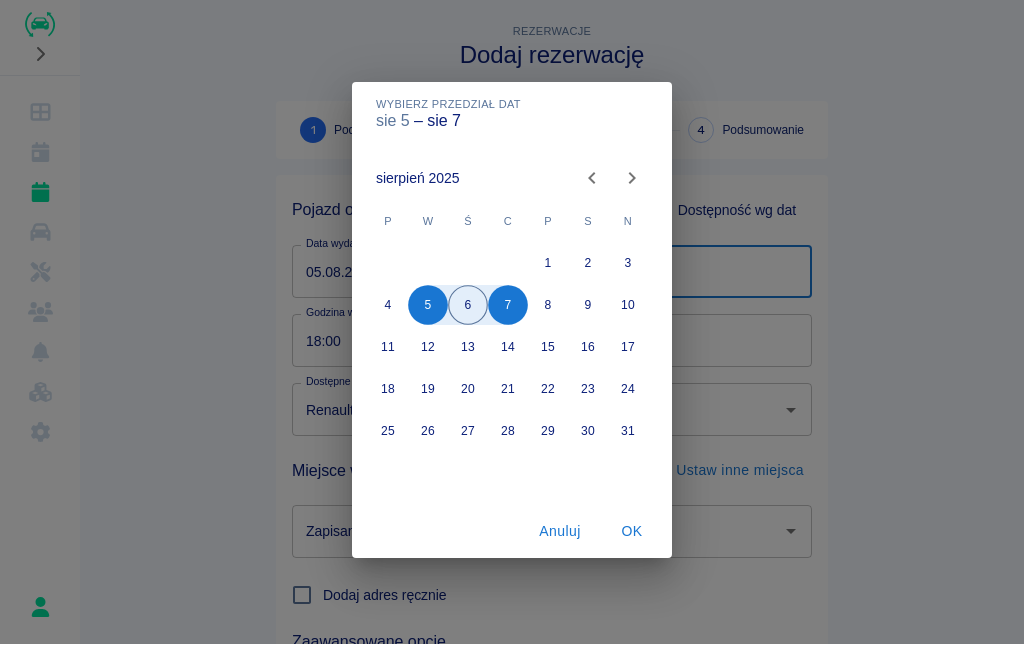 click on "14" at bounding box center (508, 351) 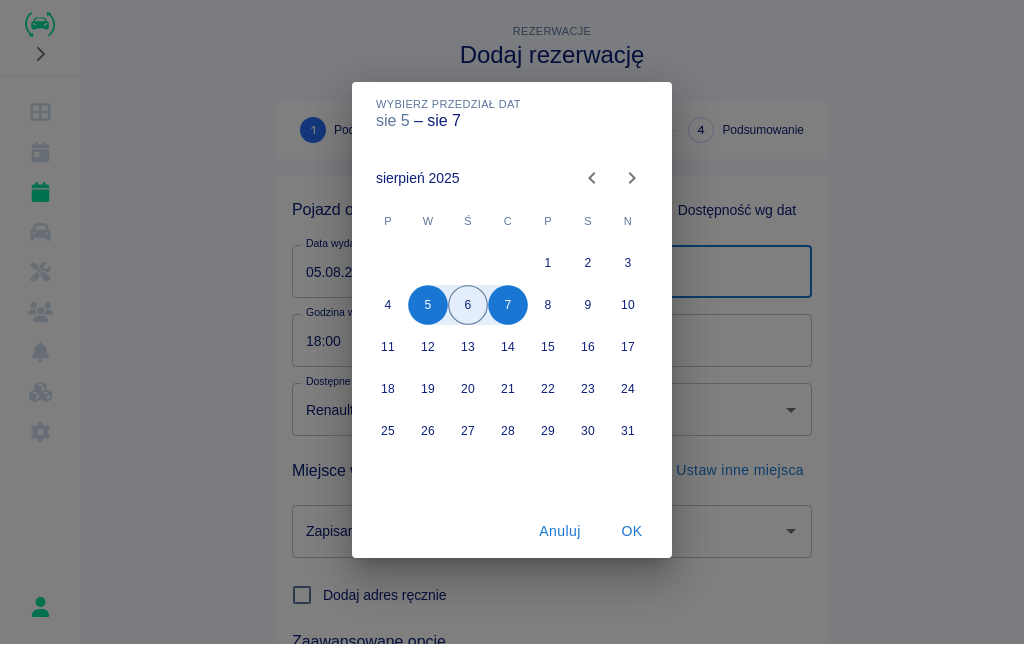 type on "[DATE]" 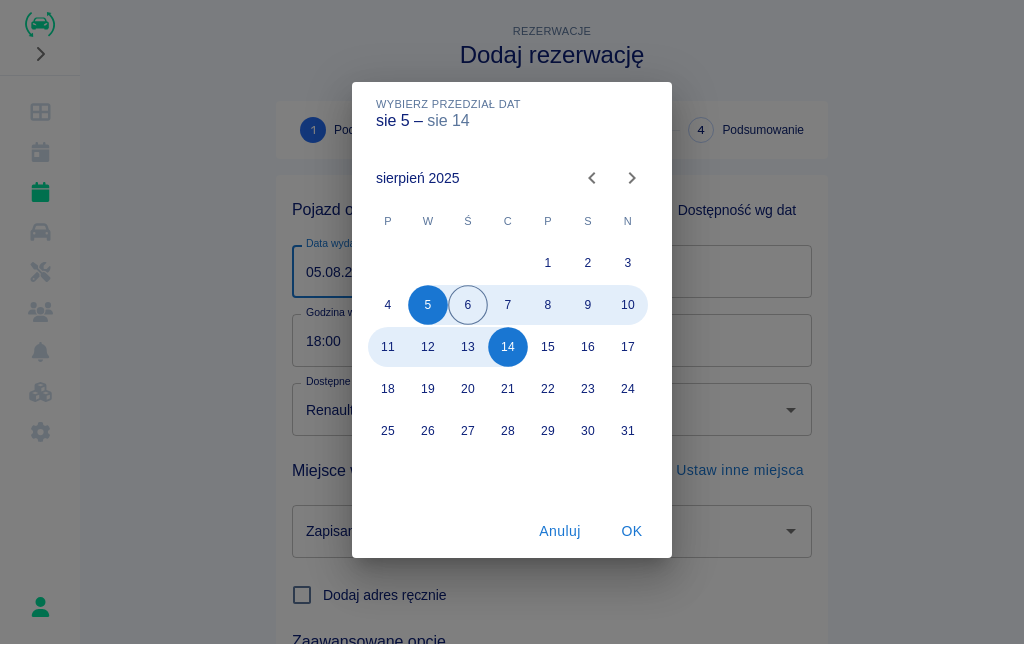 click on "OK" at bounding box center [632, 535] 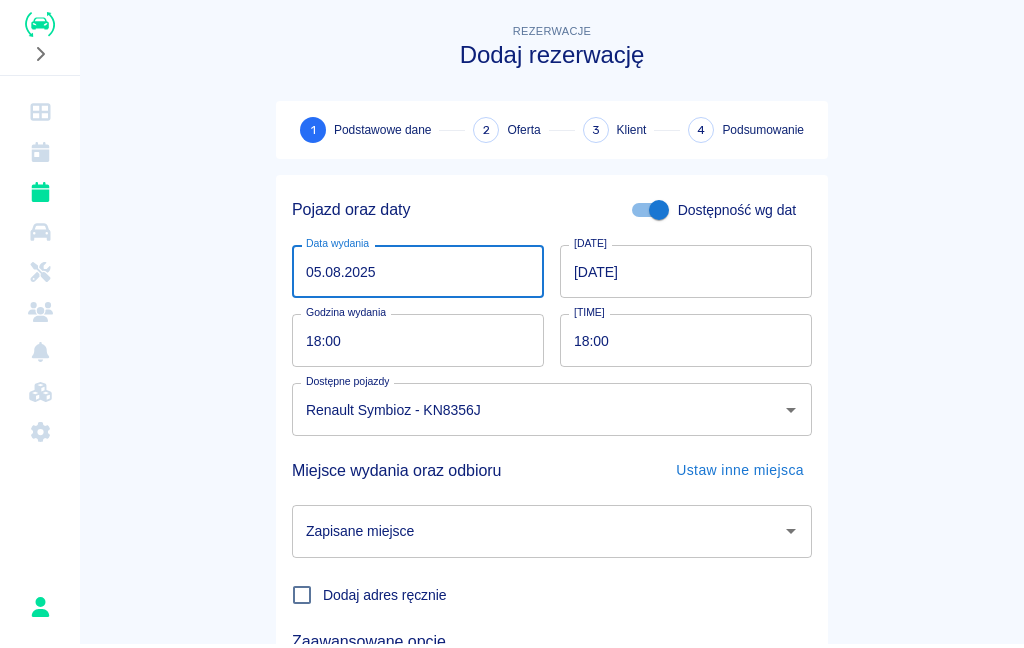 scroll, scrollTop: 0, scrollLeft: 0, axis: both 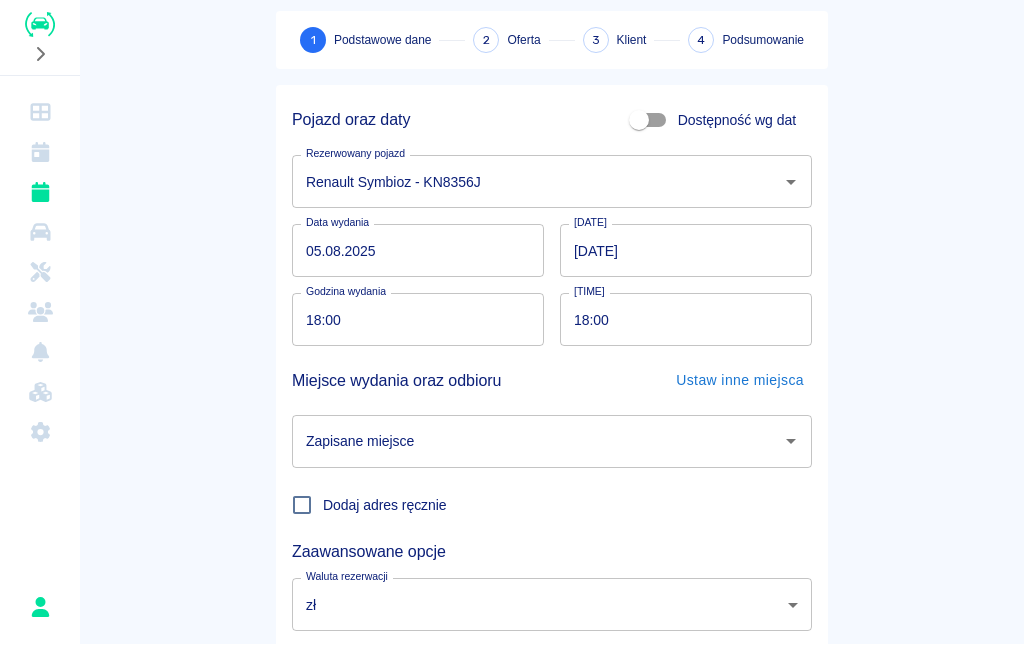 click on "Renault Symbioz - KN8356J" at bounding box center [524, 185] 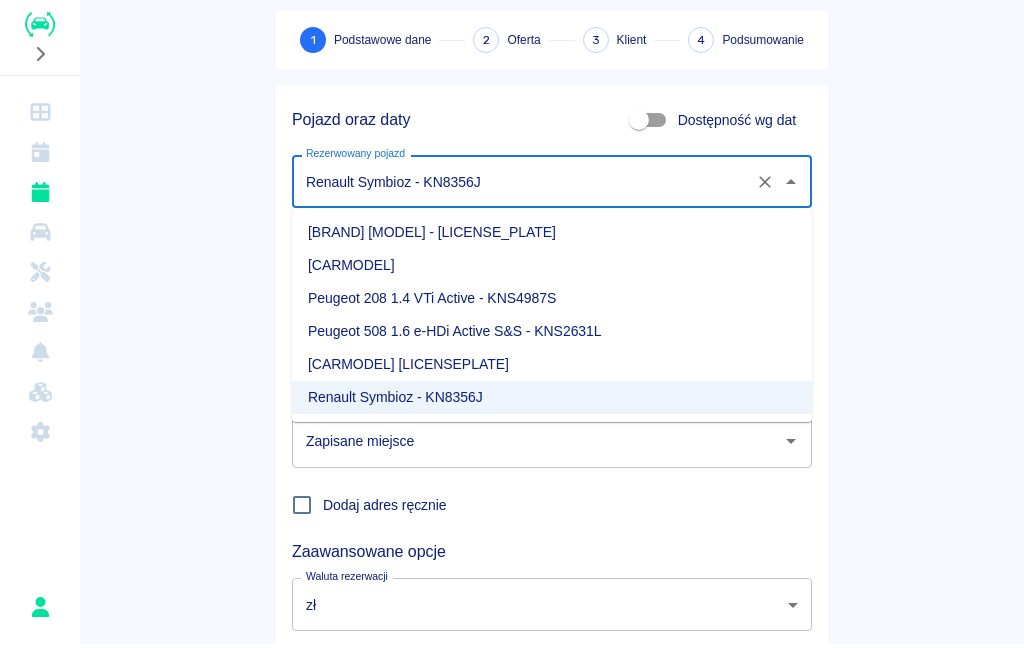 click on "[CARMODEL] [LICENSEPLATE]" at bounding box center (552, 368) 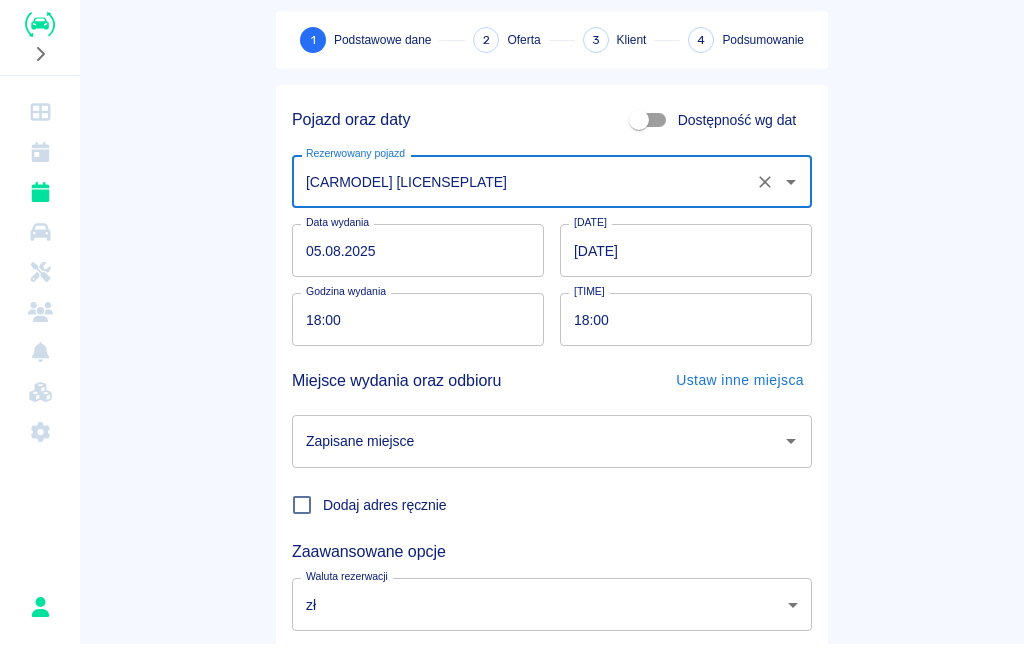 click on "Dostępność wg dat" at bounding box center (639, 124) 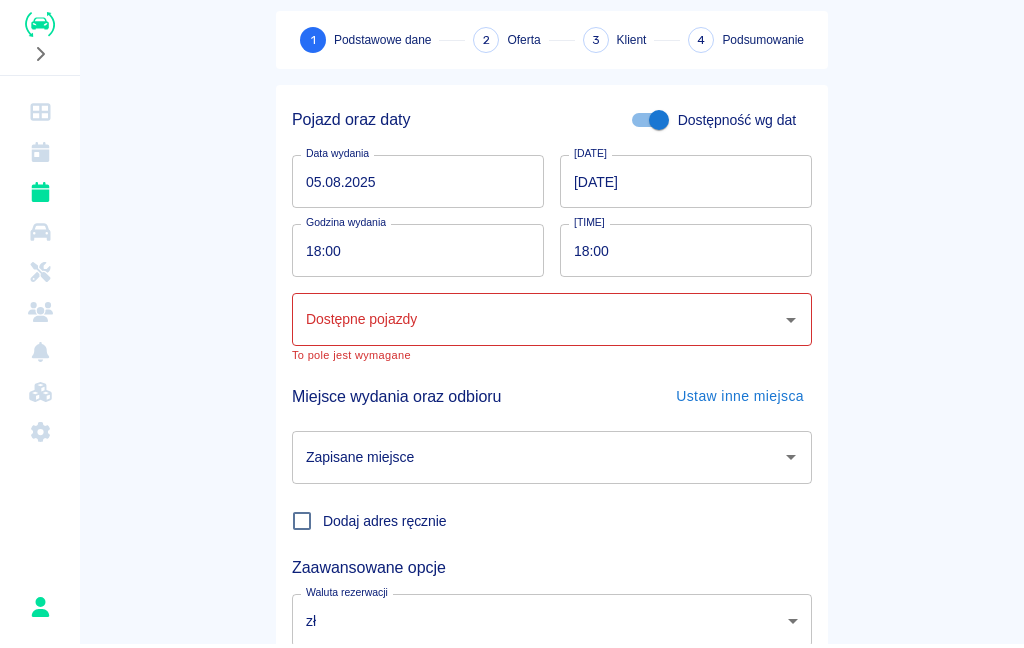 click on "Dostępne pojazdy Dostępne pojazdy" at bounding box center (552, 323) 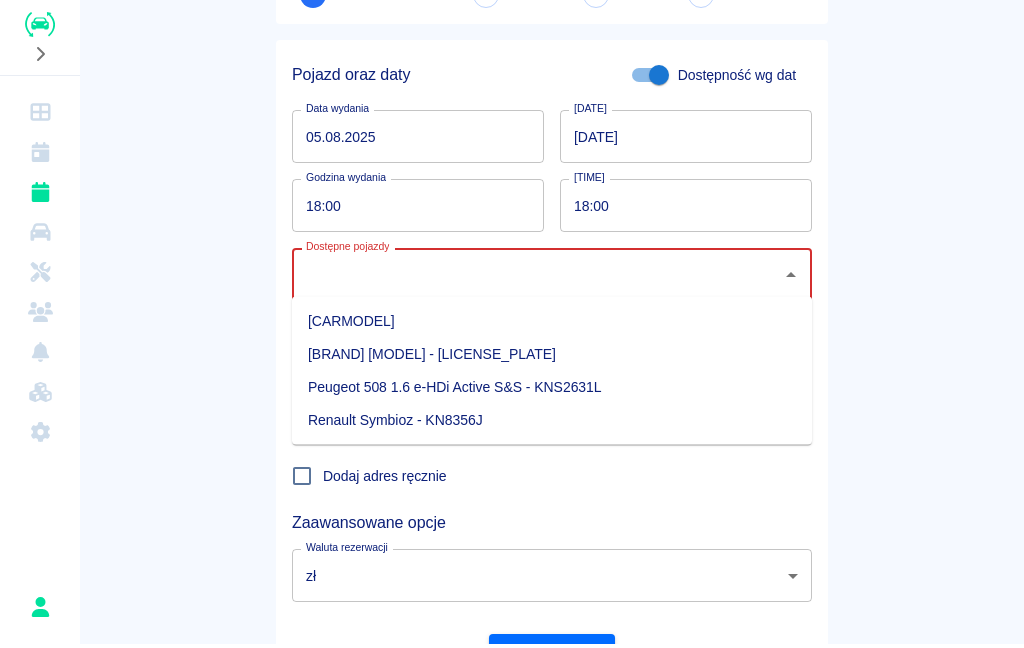 scroll, scrollTop: 99, scrollLeft: 0, axis: vertical 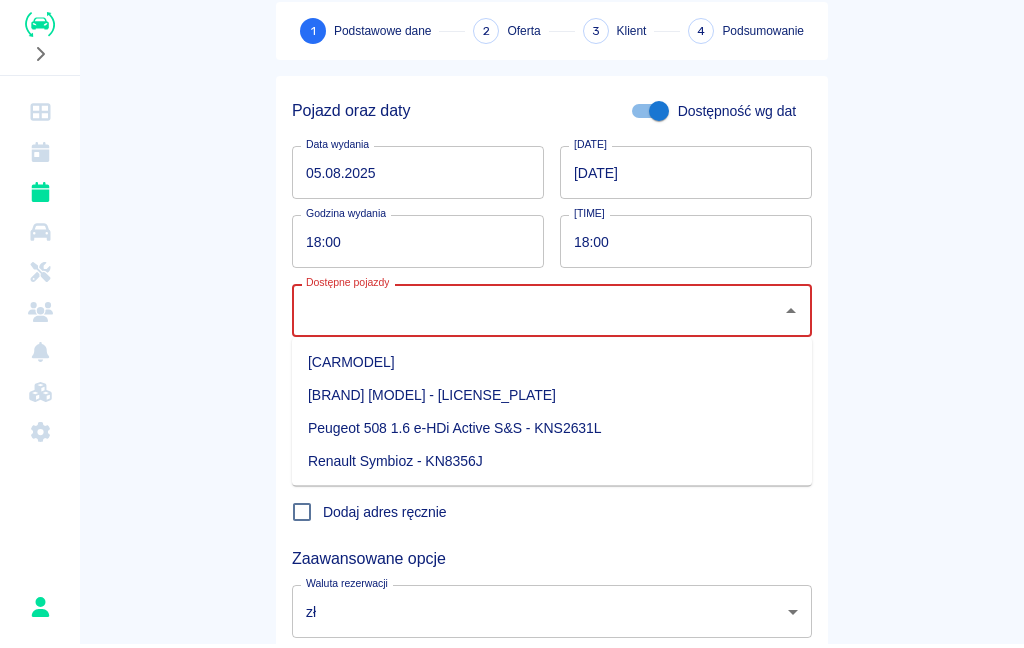 click on "Dostępność wg dat" at bounding box center [659, 115] 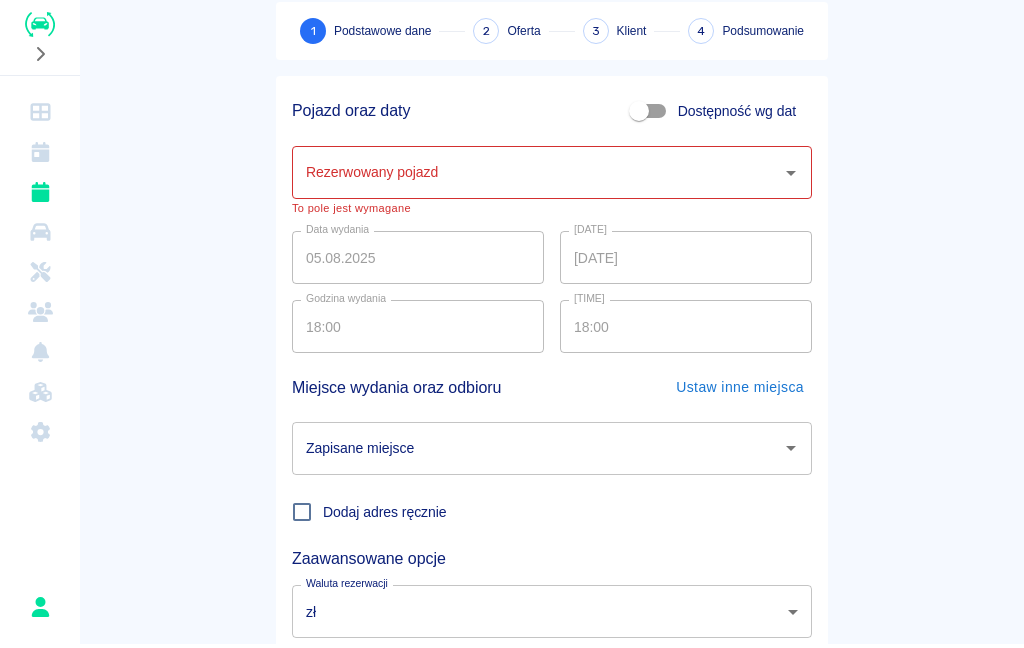 click on "Rezerwowany pojazd" at bounding box center (537, 176) 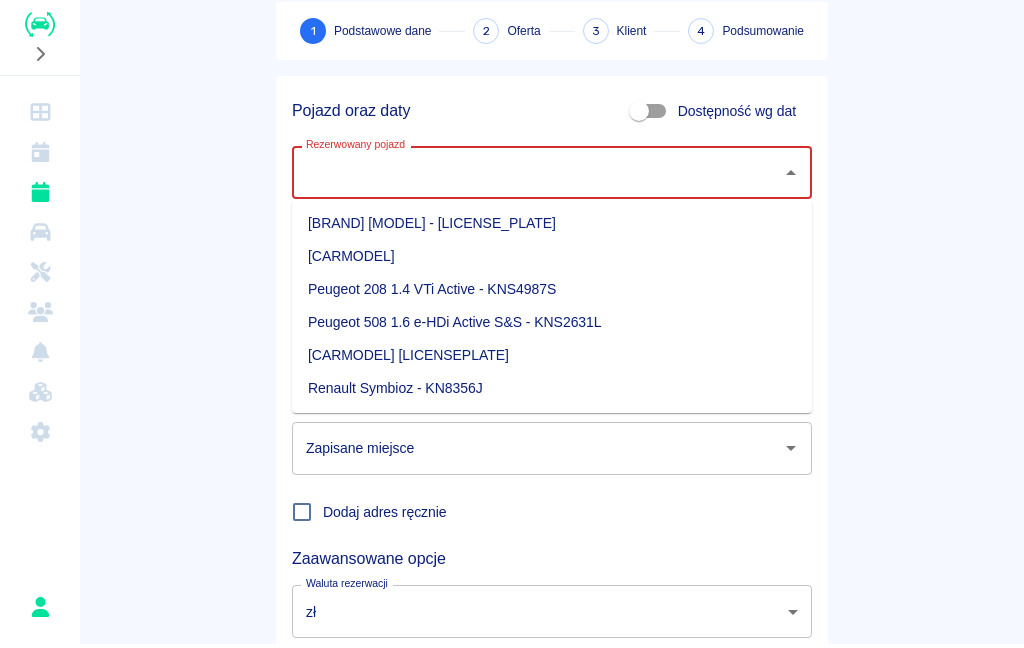 click on "[CARMODEL]" at bounding box center (552, 260) 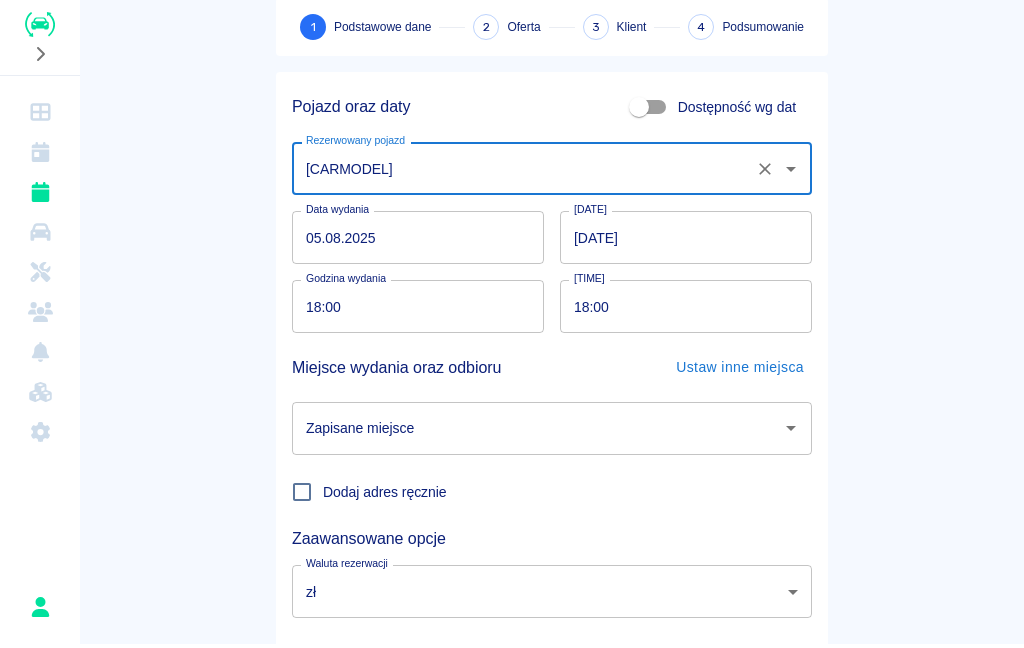 scroll, scrollTop: 92, scrollLeft: 0, axis: vertical 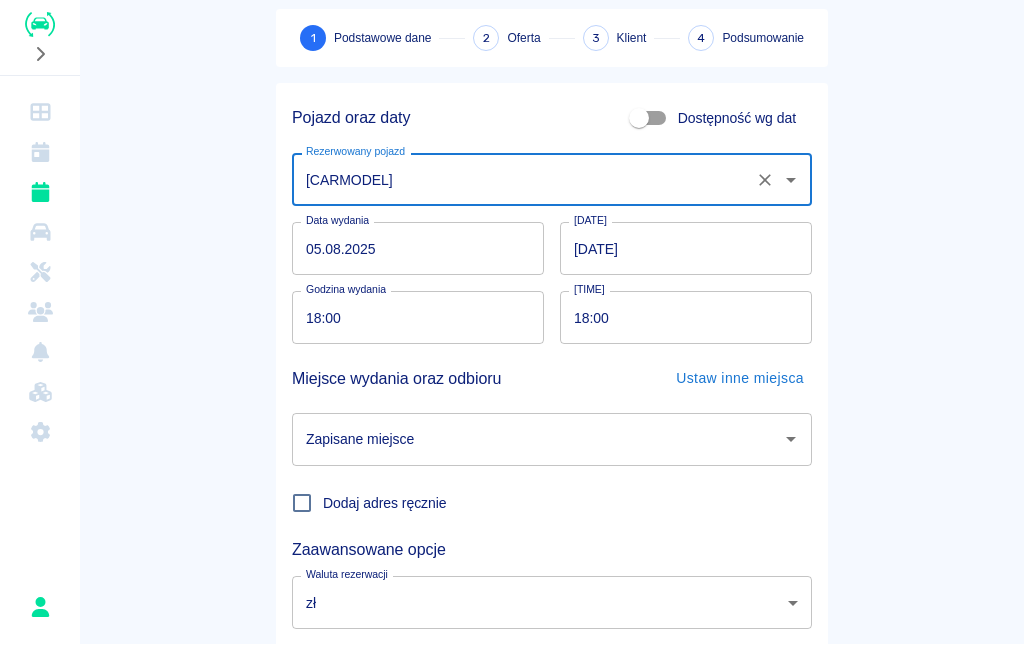 click on "05.08.2025" at bounding box center [418, 252] 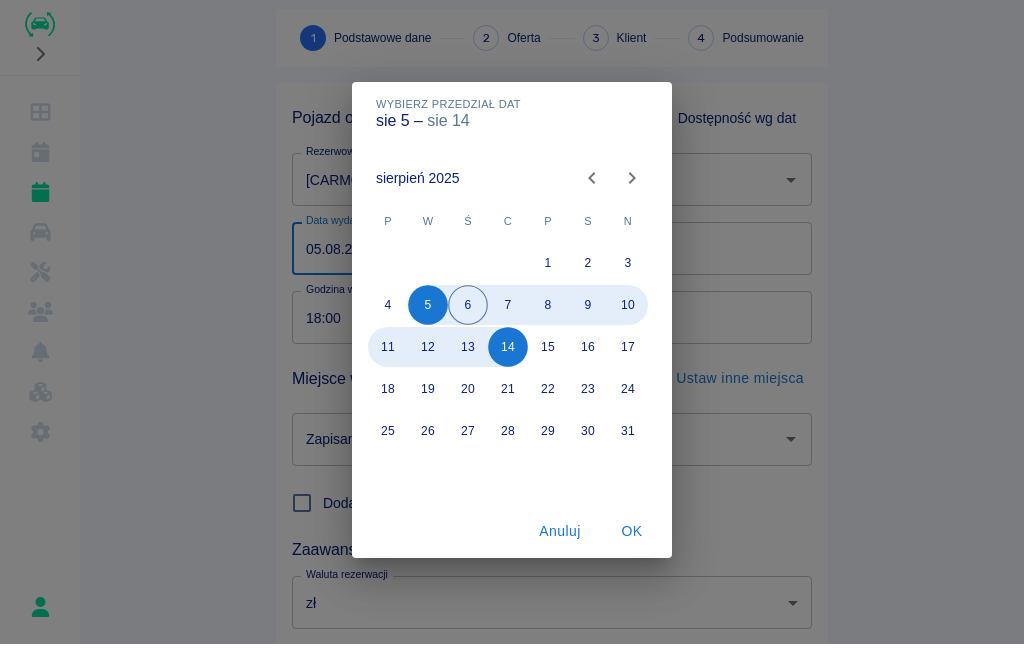click on "15" at bounding box center [548, 351] 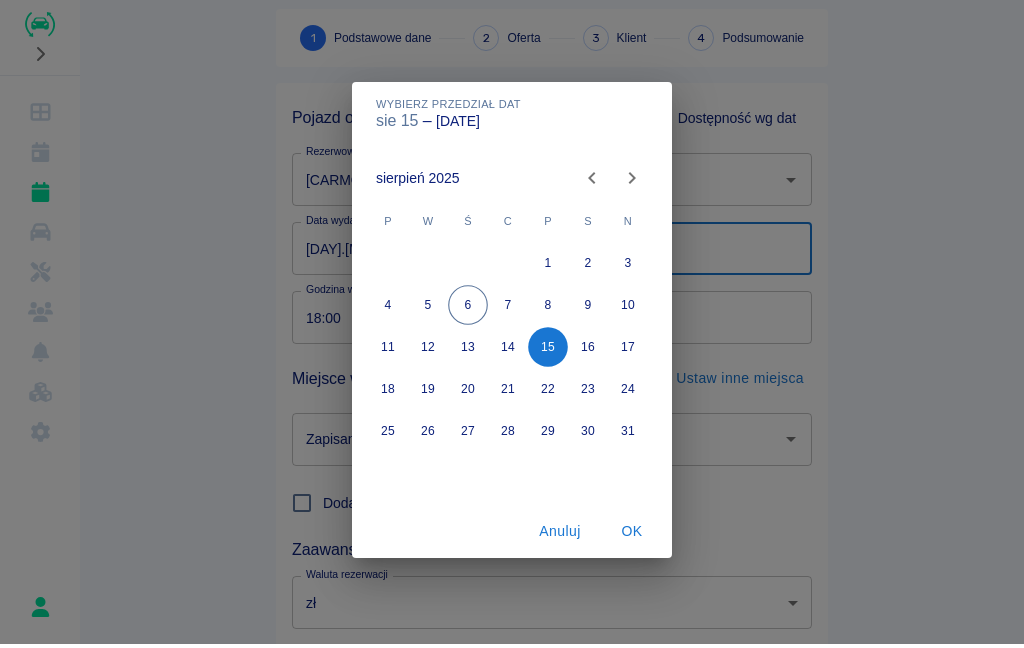 type on "[DAY].[MONTH].[YEAR]" 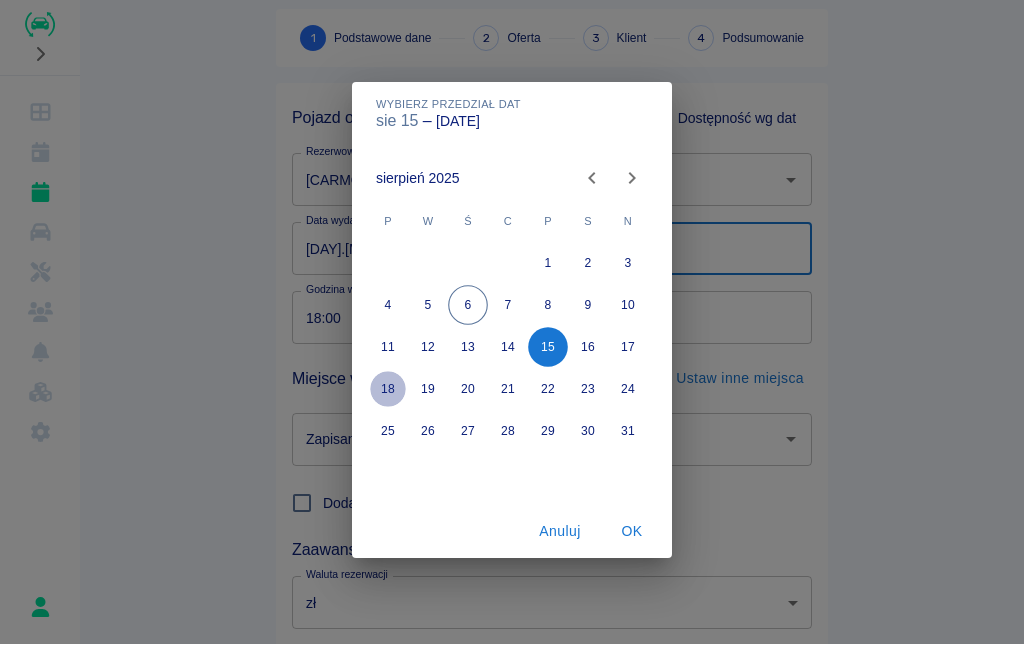 click on "18" at bounding box center (388, 393) 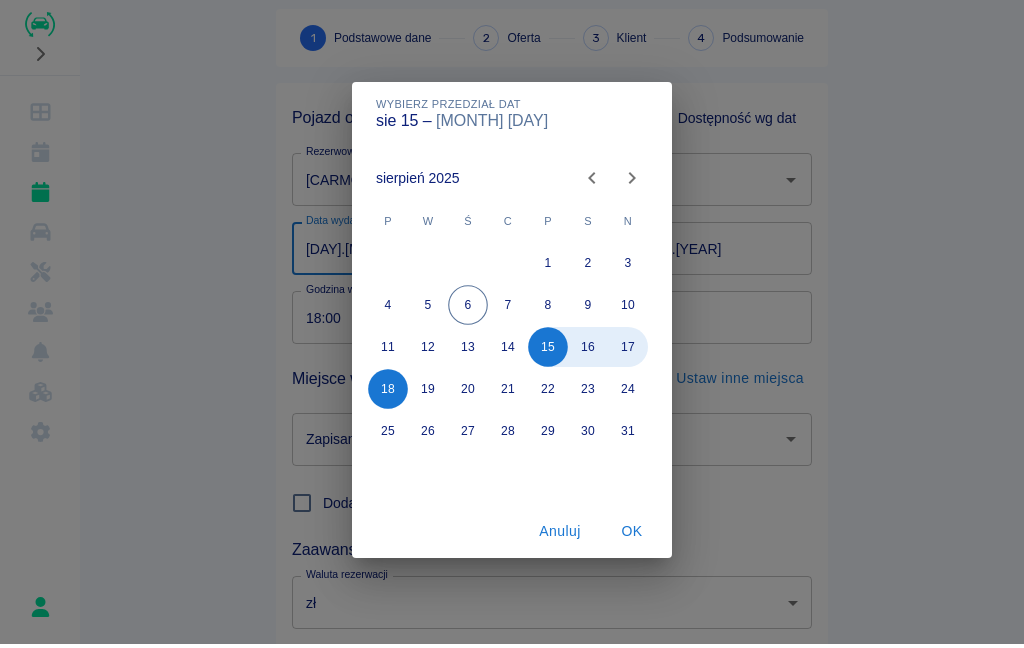 click on "OK" at bounding box center (632, 535) 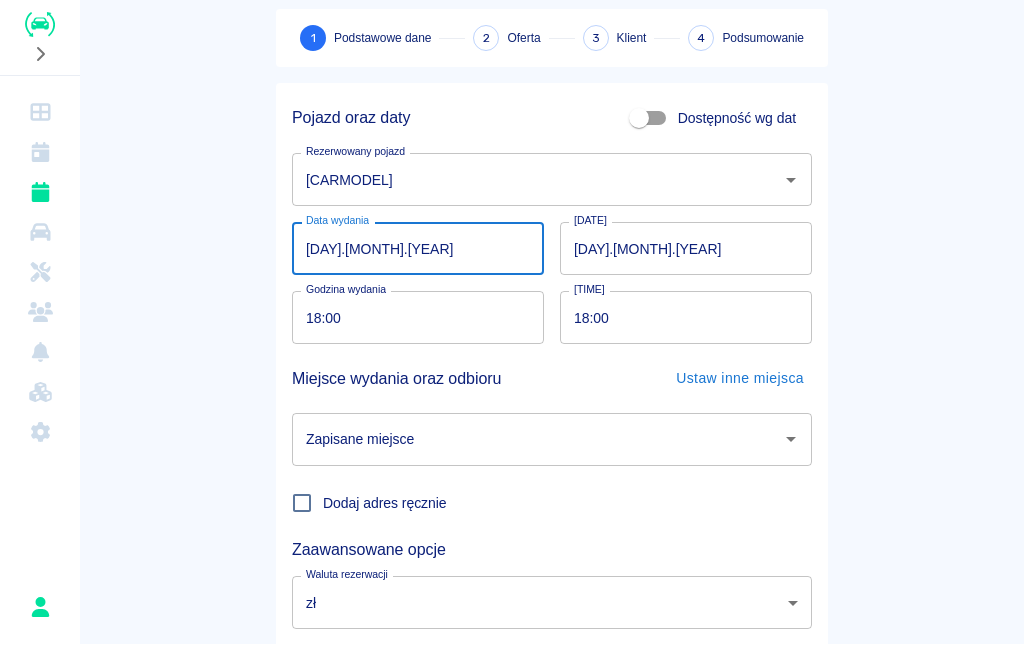 click on "18:00" at bounding box center (411, 321) 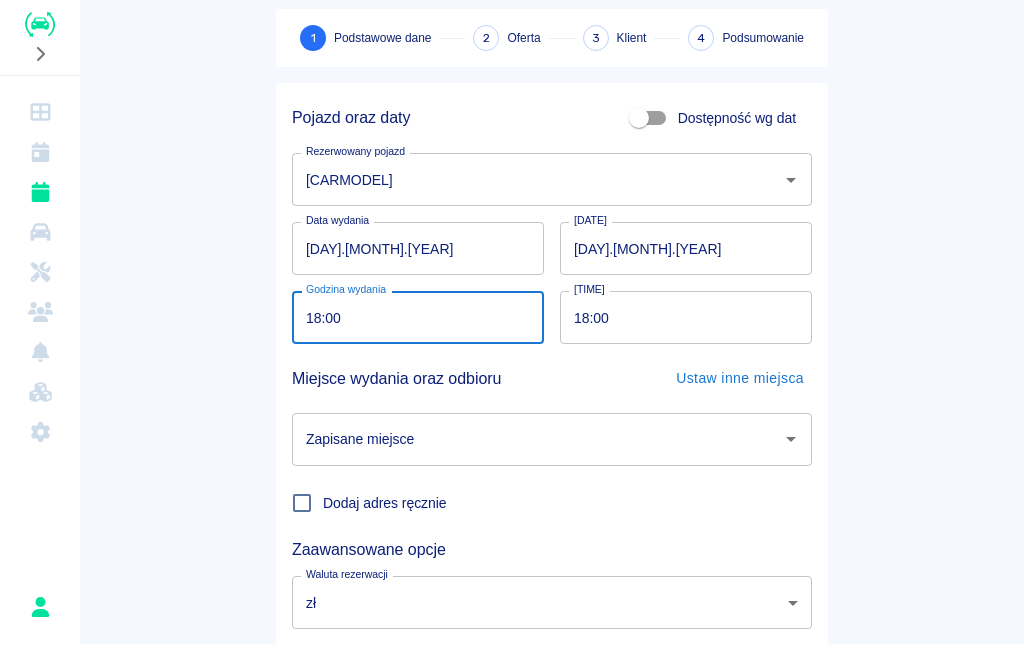 click on "[DAY].[MONTH].[YEAR]" at bounding box center (418, 252) 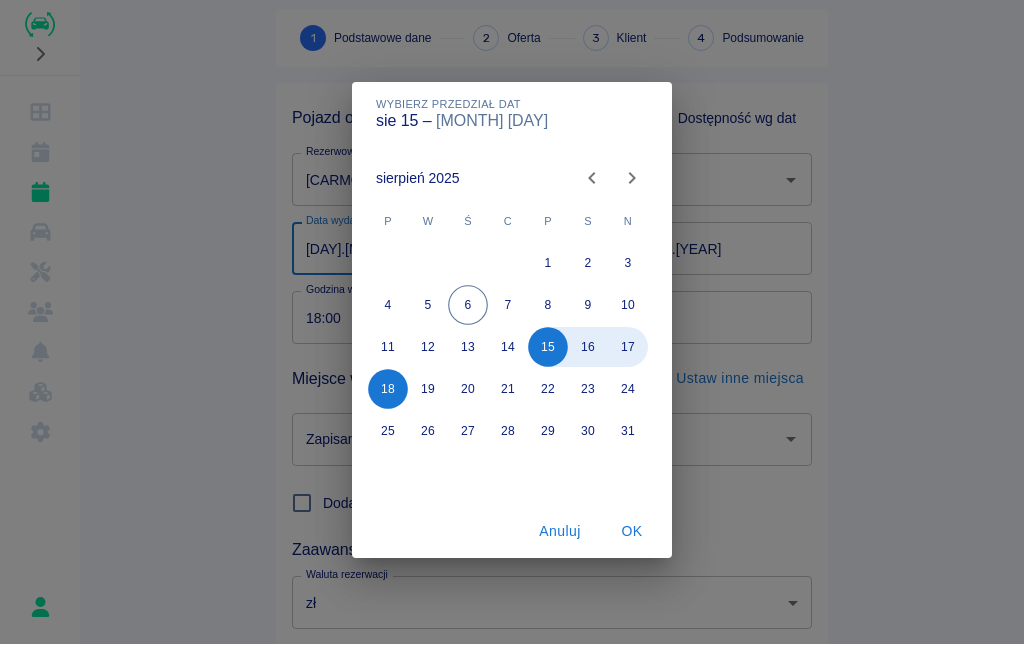 click on "14" at bounding box center [508, 351] 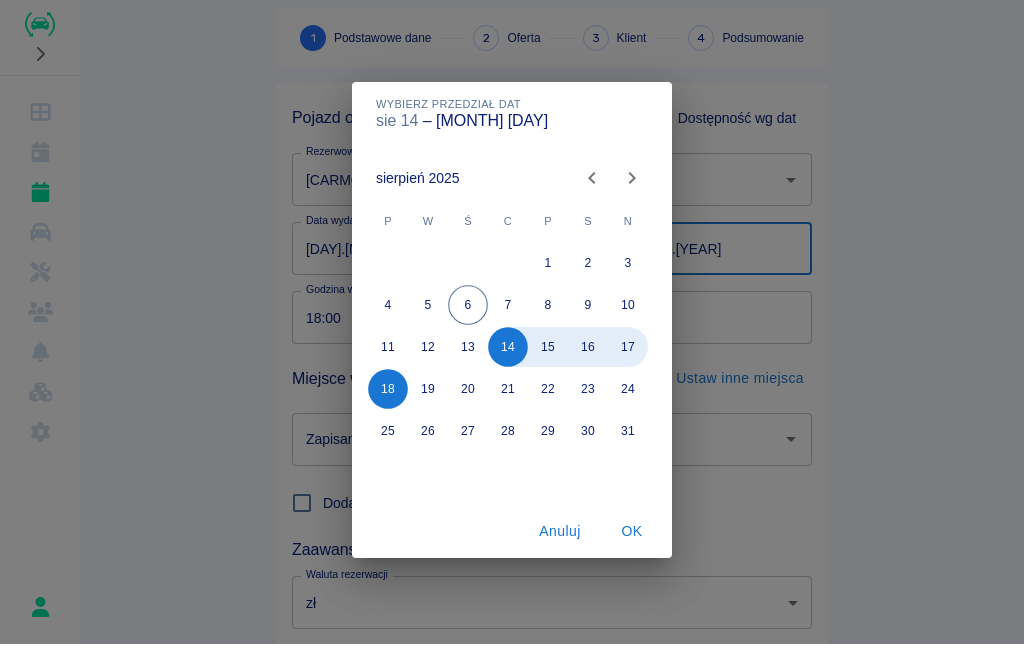 type on "[DATE]" 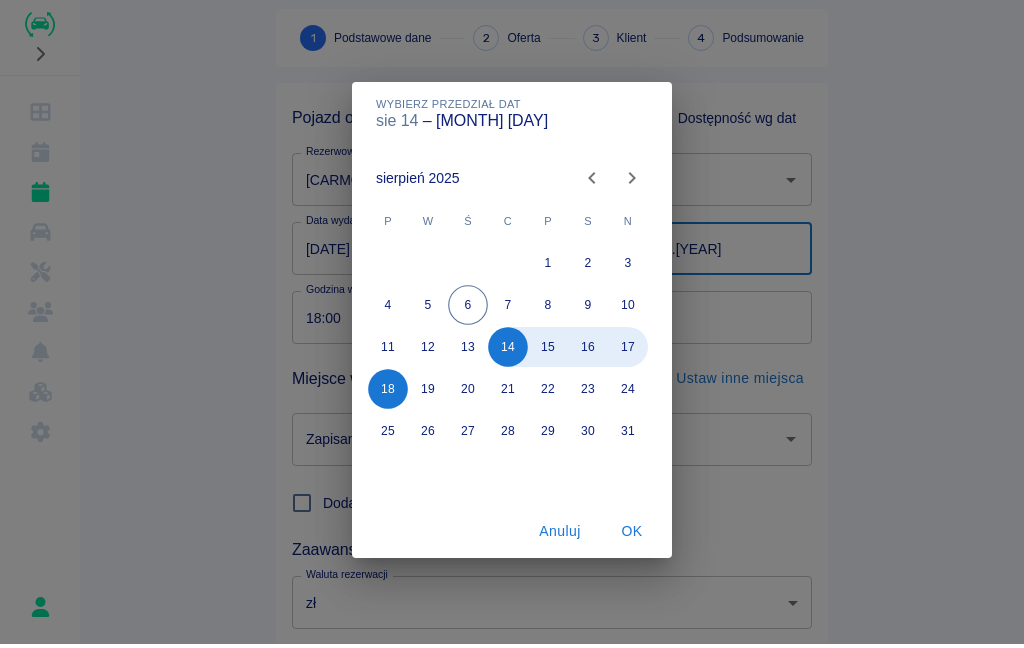 click on "OK" at bounding box center (632, 535) 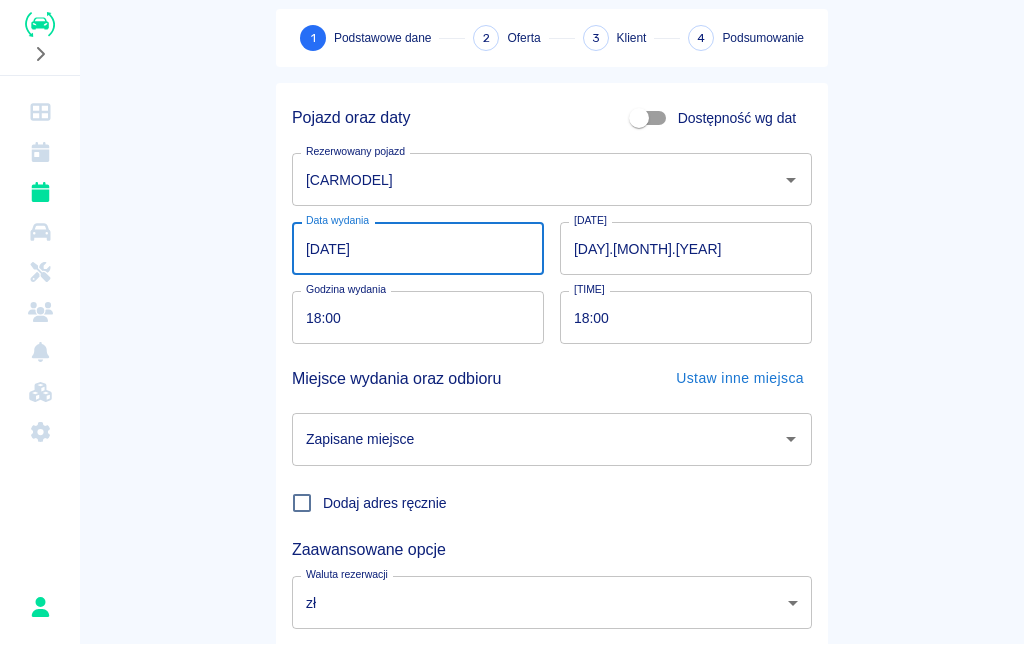 click on "18:00" at bounding box center [411, 321] 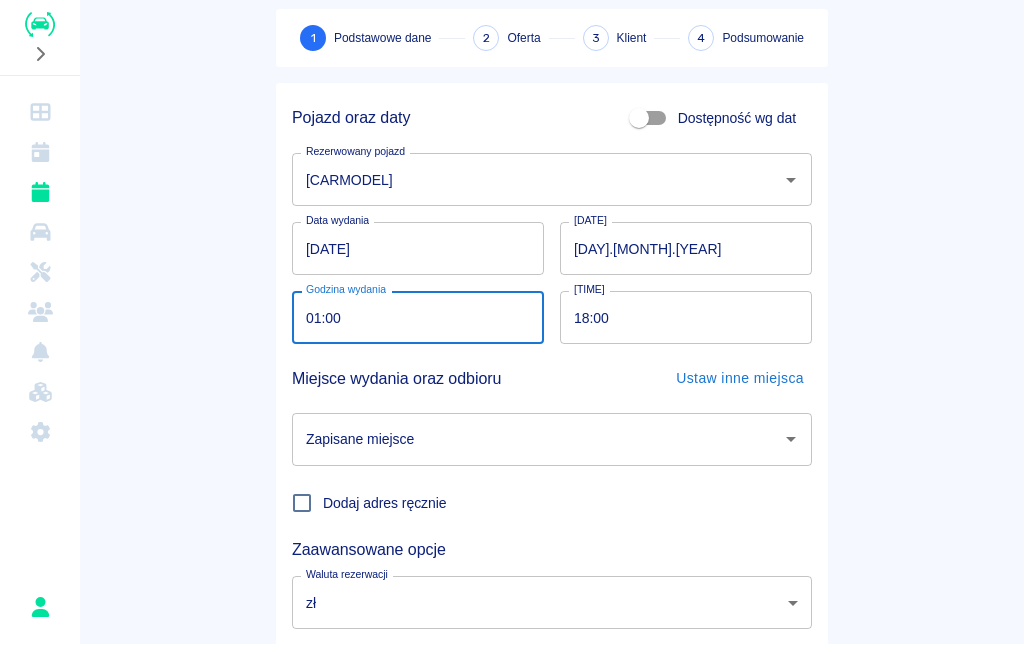 type on "15:00" 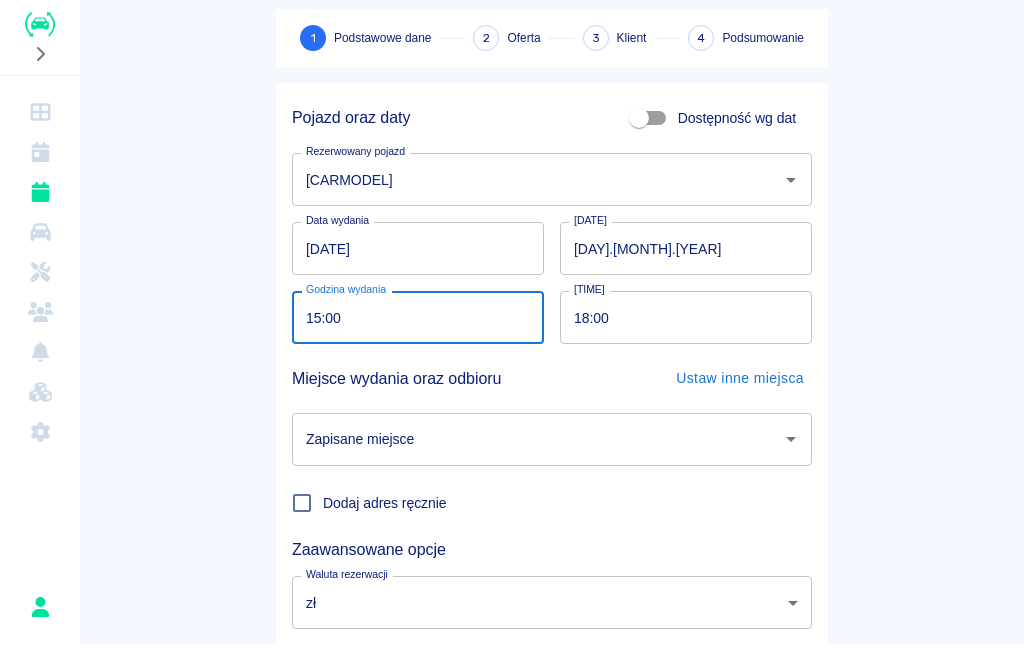 click on "[DAY].[MONTH].[YEAR]" at bounding box center (686, 252) 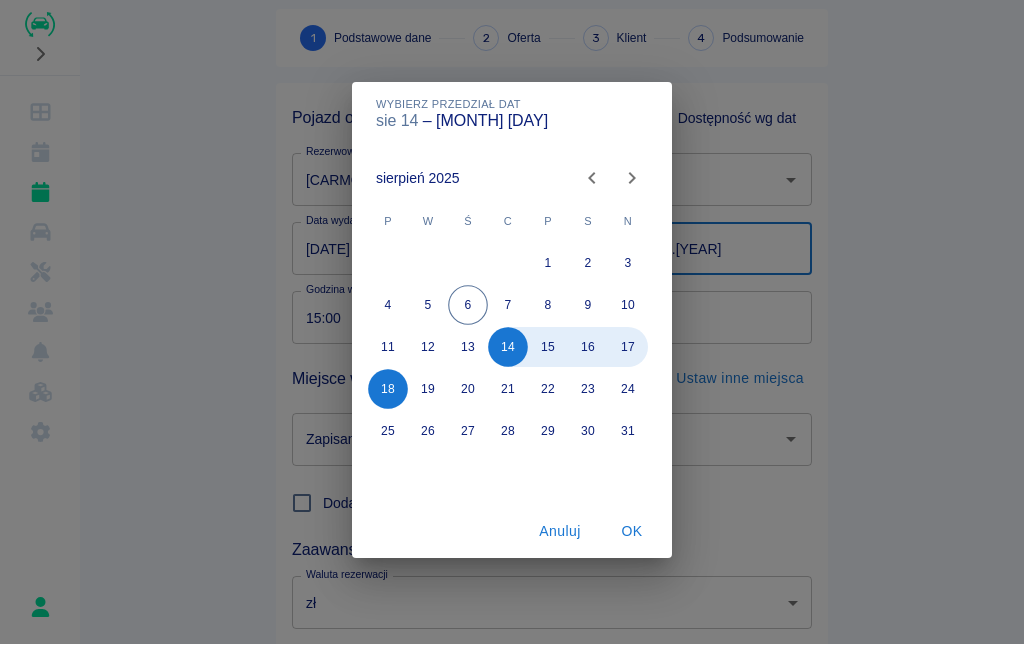 click on "Wybierz przedział dat sie 14   –   sie 18 sierpień 2025 P W Ś C P S N 1 2 3 4 5 6 7 8 9 10 11 12 13 14 15 16 17 18 19 20 21 22 23 24 25 26 27 28 29 30 31 Anuluj OK" at bounding box center [512, 324] 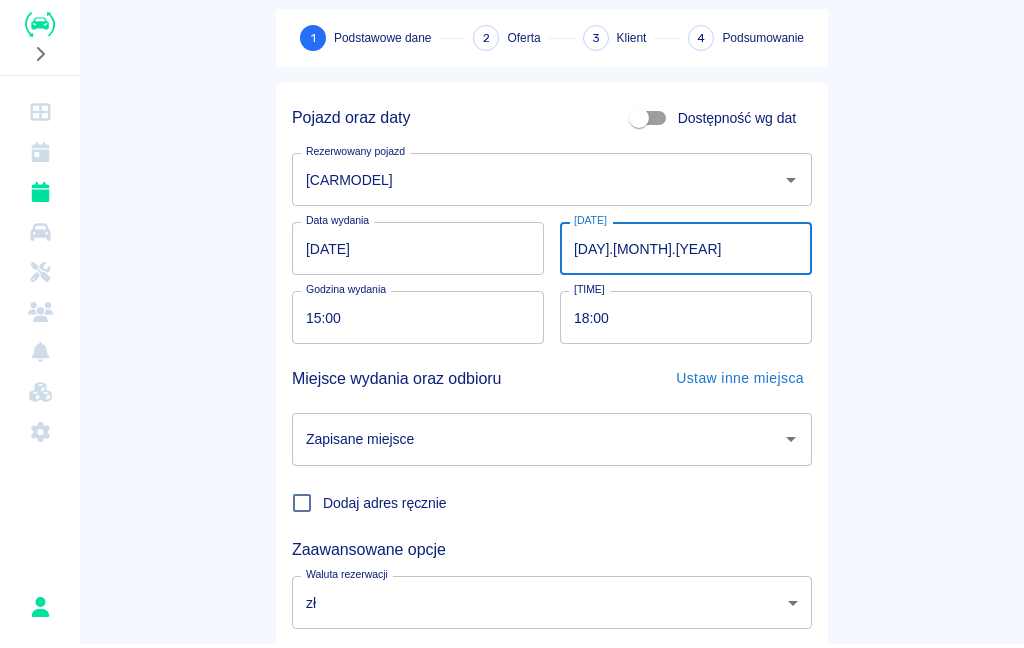 click on "18:00" at bounding box center (679, 321) 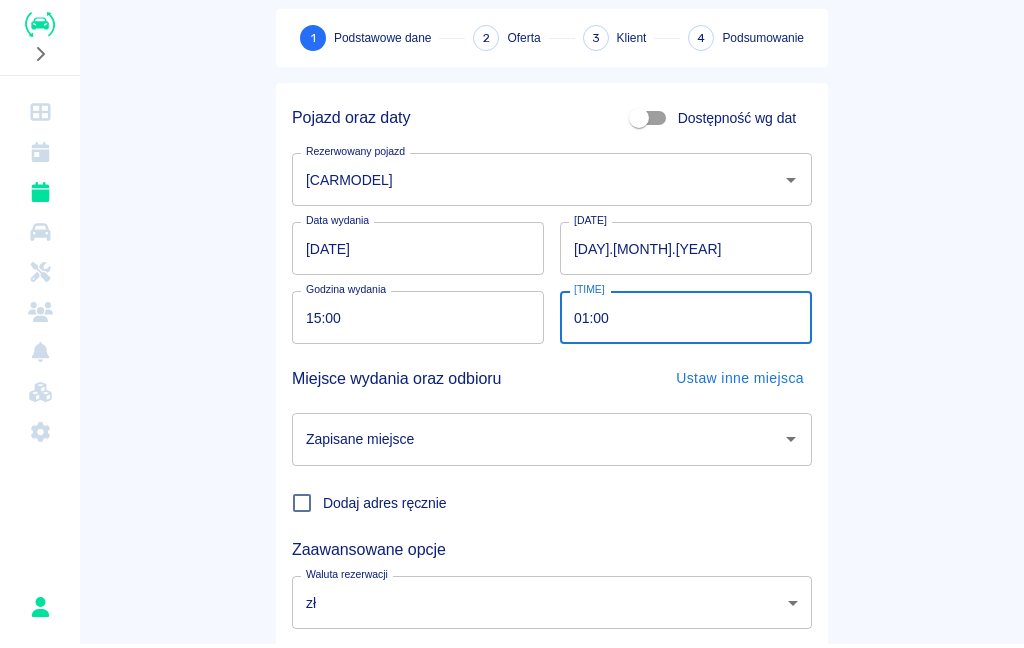 type on "15:00" 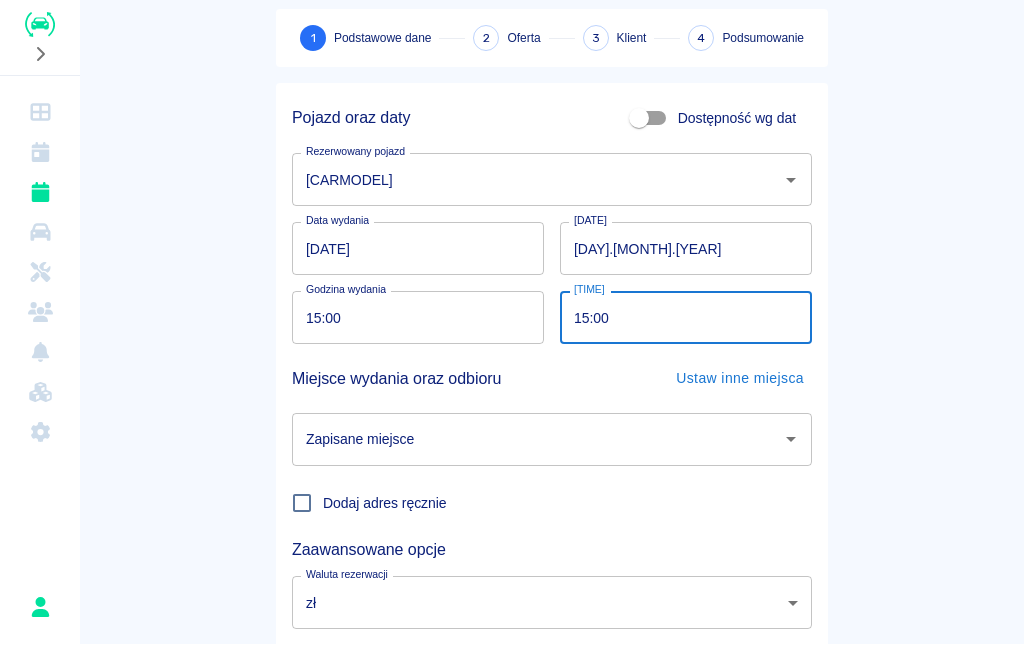 click on "Rezerwacje Dodaj rezerwację 1 Podstawowe dane 2 Oferta 3 Klient 4 Podsumowanie Pojazd oraz daty Dostępność wg dat Rezerwowany pojazd [CARMODEL] Rezerwowany pojazd Data wydania [DATE] Data wydania Data odbioru [DATE] Data odbioru Godzina wydania [TIME] Godzina wydania Godzina odbioru [TIME] Godzina odbioru Miejsce wydania oraz odbioru Ustaw inne miejsca Zapisane miejsce Zapisane miejsce Dodaj adres ręcznie Zaawansowane opcje Waluta rezerwacji zł PLN Waluta rezerwacji Następny krok" at bounding box center (552, 325) 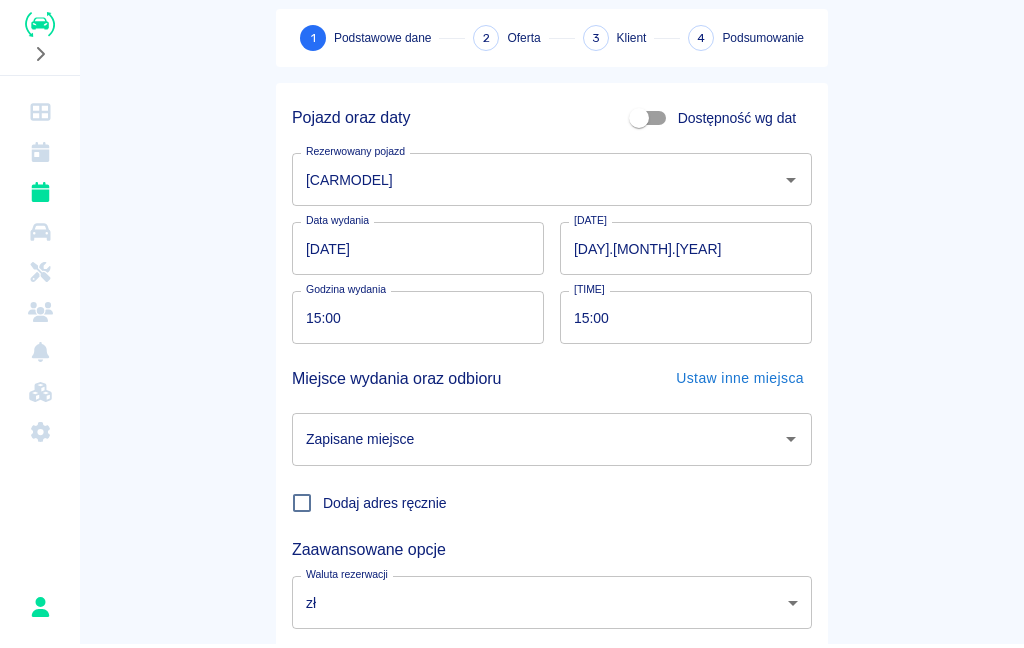 click 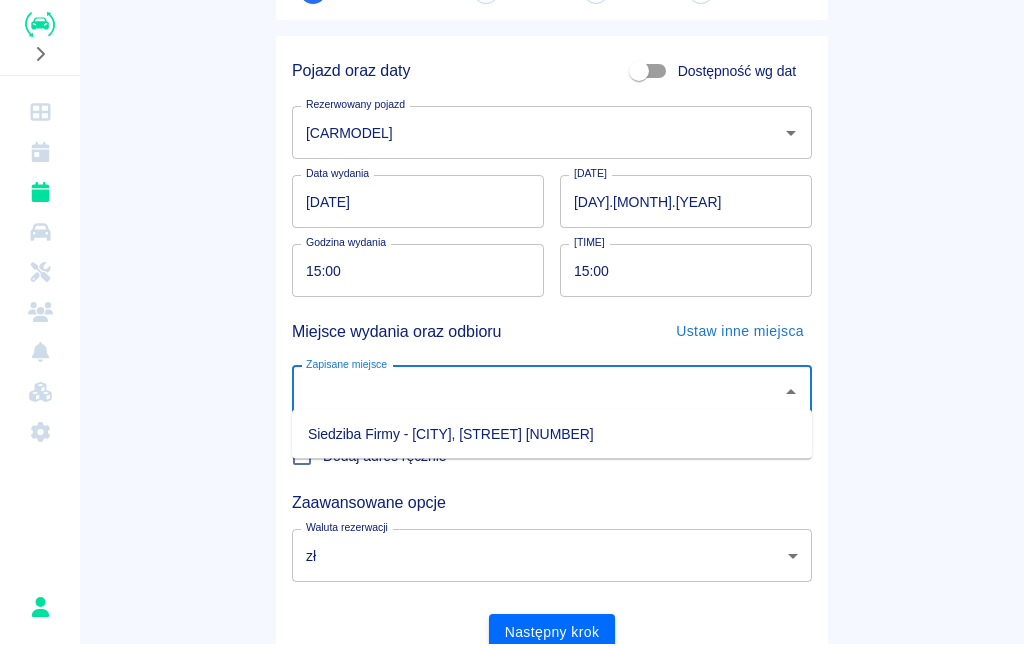 scroll, scrollTop: 184, scrollLeft: 0, axis: vertical 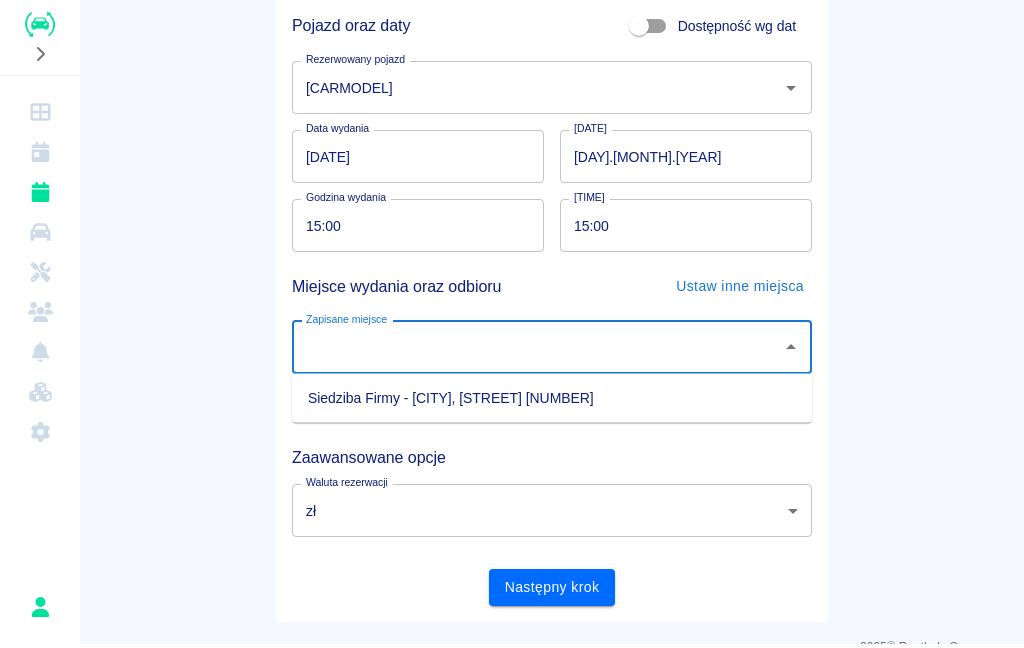 click on "Siedziba Firmy - [CITY], [STREET] [NUMBER]" at bounding box center [552, 402] 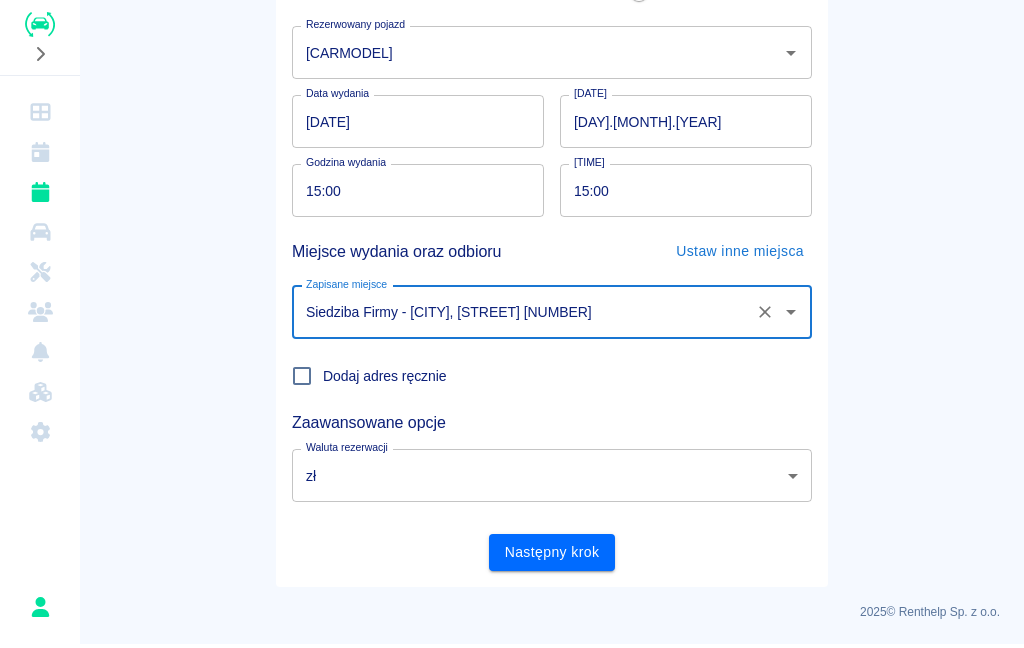 scroll, scrollTop: 218, scrollLeft: 0, axis: vertical 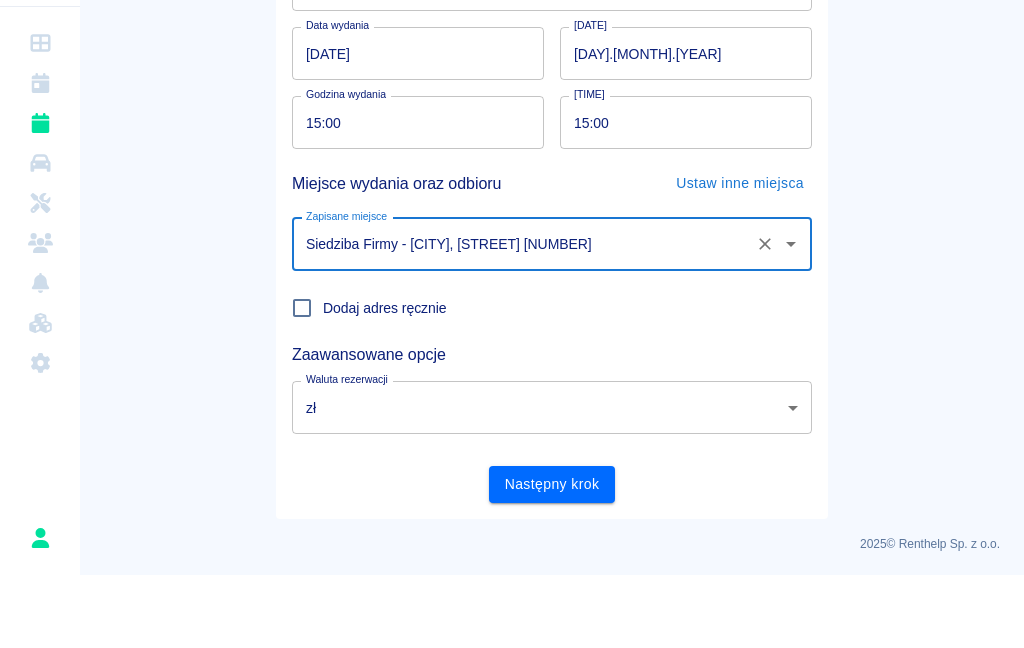 click on "Rezerwacje Dodaj rezerwację 1 Podstawowe dane 2 Oferta 3 Klient 4 Podsumowanie Pojazd oraz daty Dostępność wg dat Rezerwowany pojazd [BRAND] [MODEL] - [LICENSE_PLATE] Rezerwowany pojazd Data wydania [DAY].[MONTH].[YEAR] Data wydania Data odbioru [DAY].[MONTH].[YEAR] Data odbioru Godzina wydania [TIME] Godzina wydania Godzina odbioru [TIME] Godzina odbioru Miejsce wydania oraz odbioru Ustaw inne miejsca Zapisane miejsce [COMPANY_NAME] - [CITY], [STREET_NAME] Zapisane miejsce Dodaj adres ręcznie Zaawansowane opcje Waluta rezerwacji zł PLN Waluta rezerwacji Następny krok [YEAR] © Renthelp Sp. z o.o. Dodaj rezerwację | Renthelp" at bounding box center [512, 324] 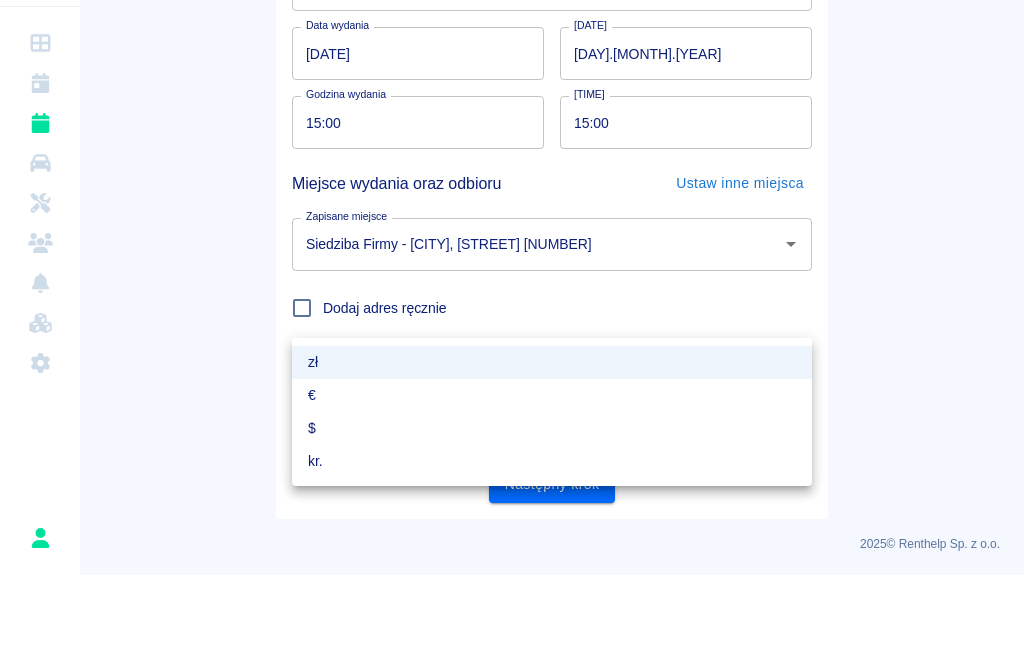 click at bounding box center (512, 324) 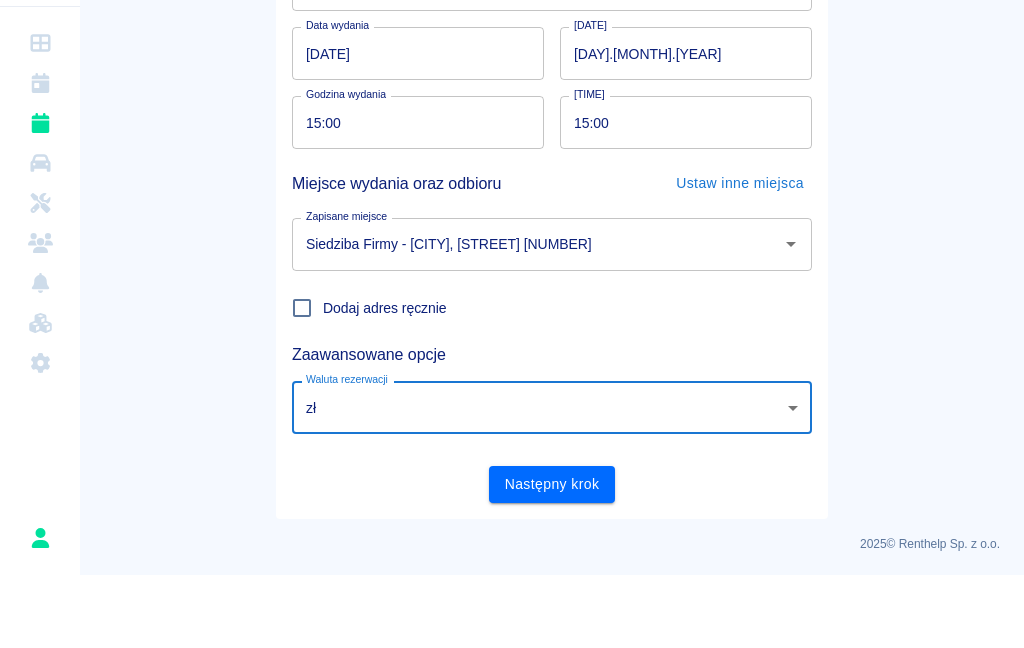click on "Następny krok" at bounding box center [552, 557] 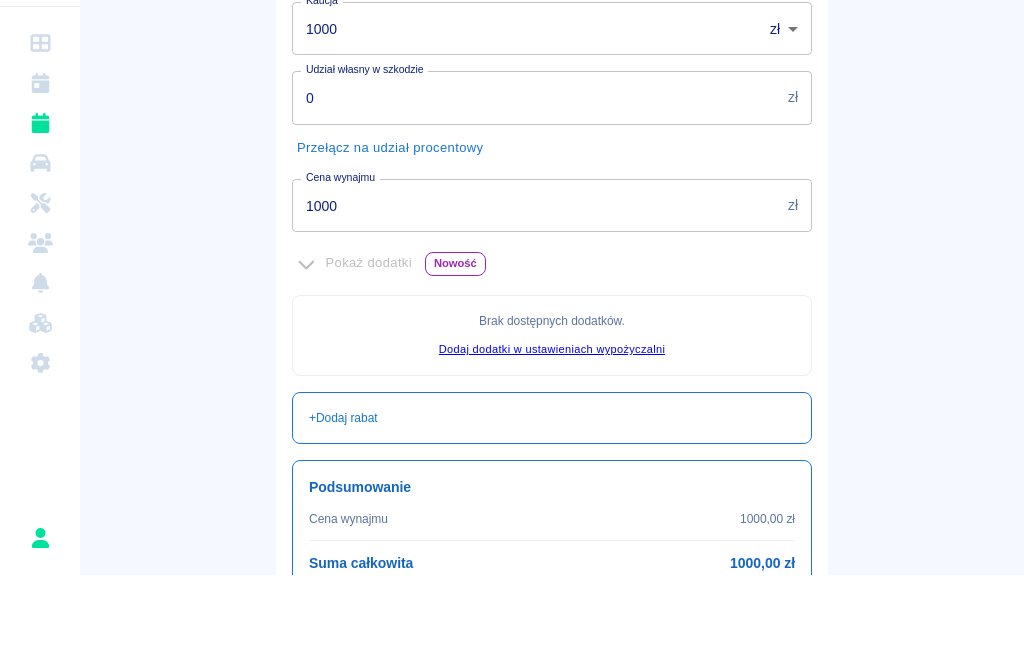 scroll, scrollTop: 370, scrollLeft: 0, axis: vertical 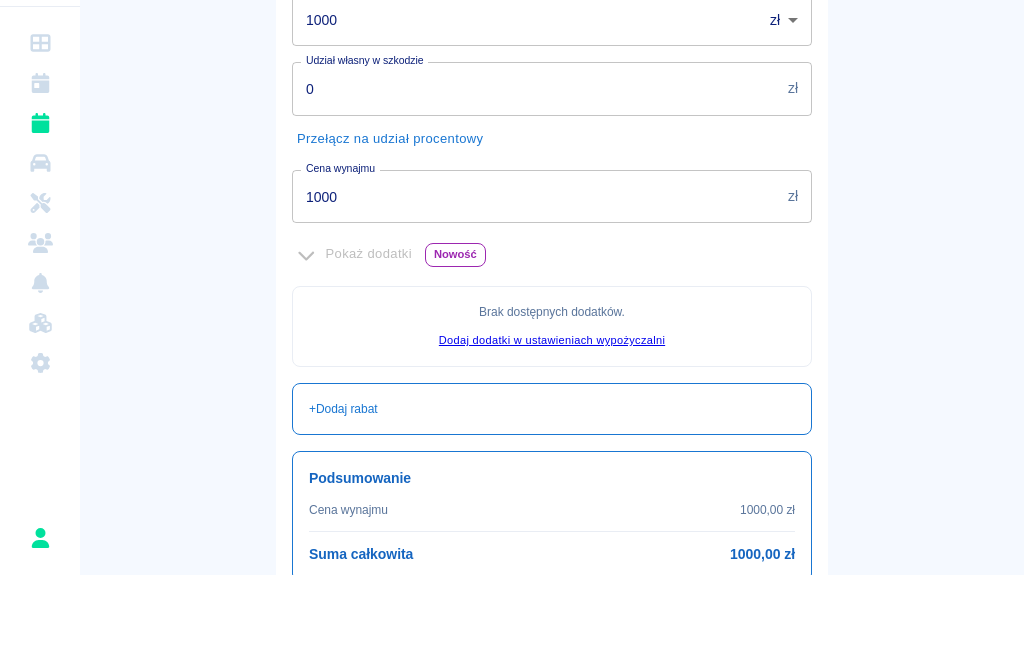 click on "+  Dodaj rabat" at bounding box center (343, 482) 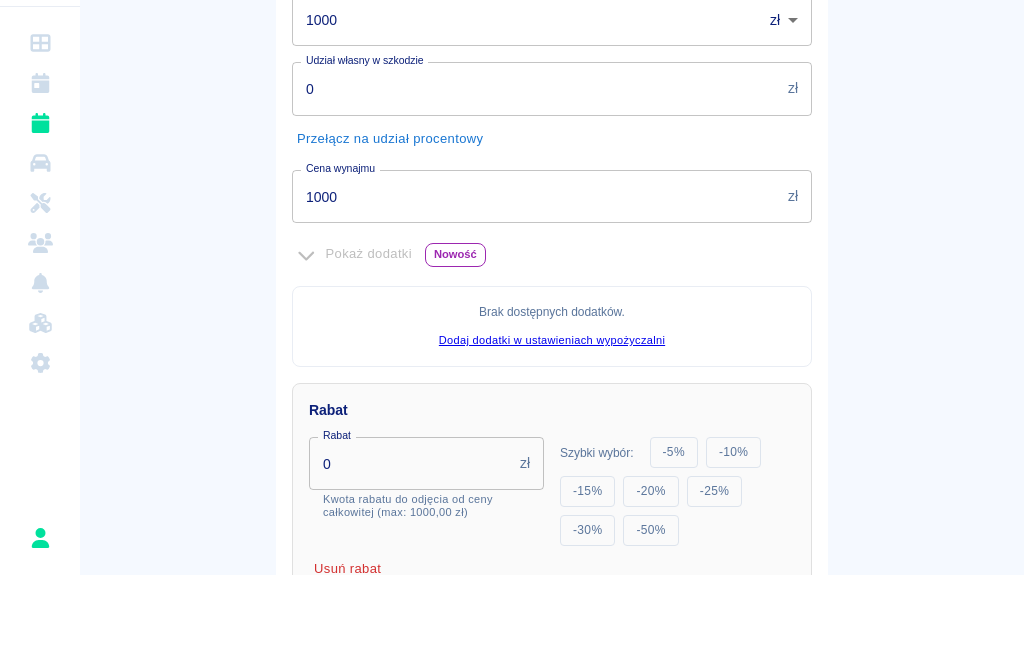 click on "- 50 %" at bounding box center [650, 603] 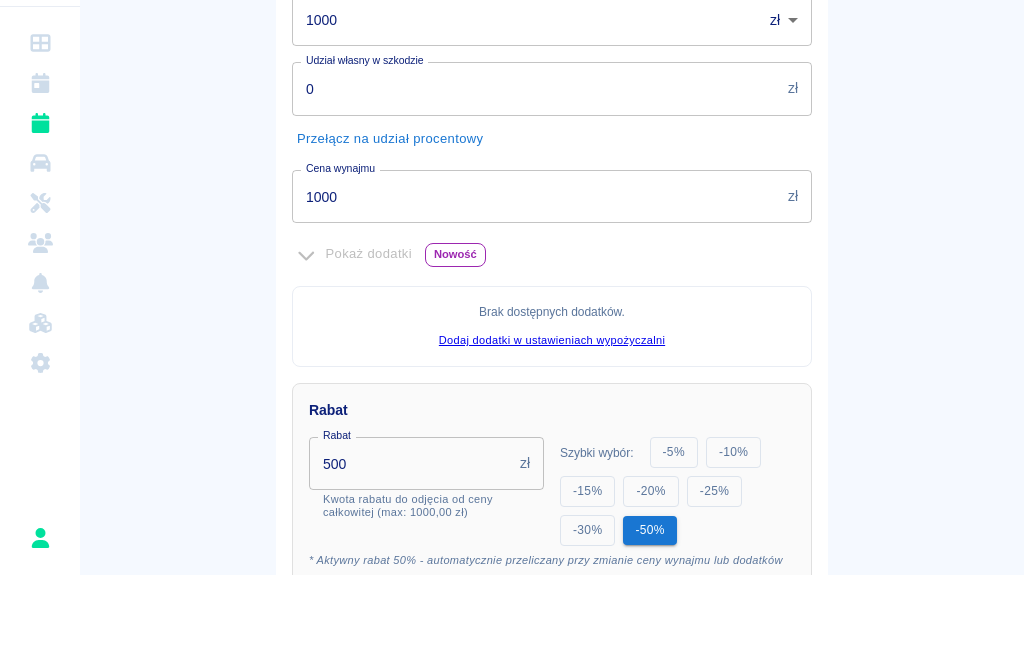 type on "500" 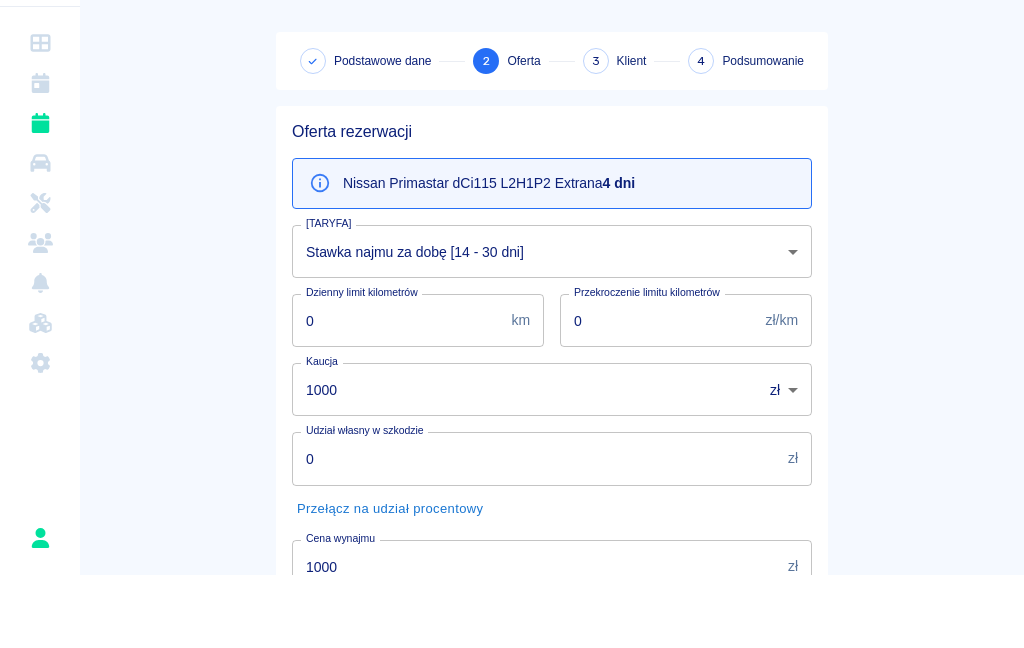scroll, scrollTop: 0, scrollLeft: 0, axis: both 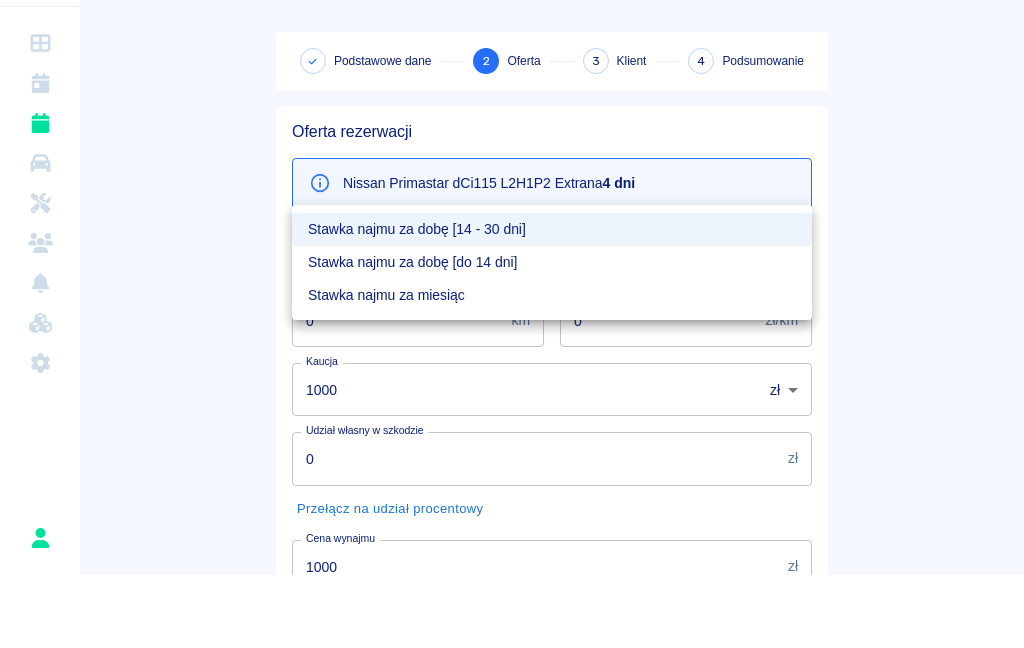 click on "Stawka najmu za dobę [do 14 dni]" at bounding box center [552, 335] 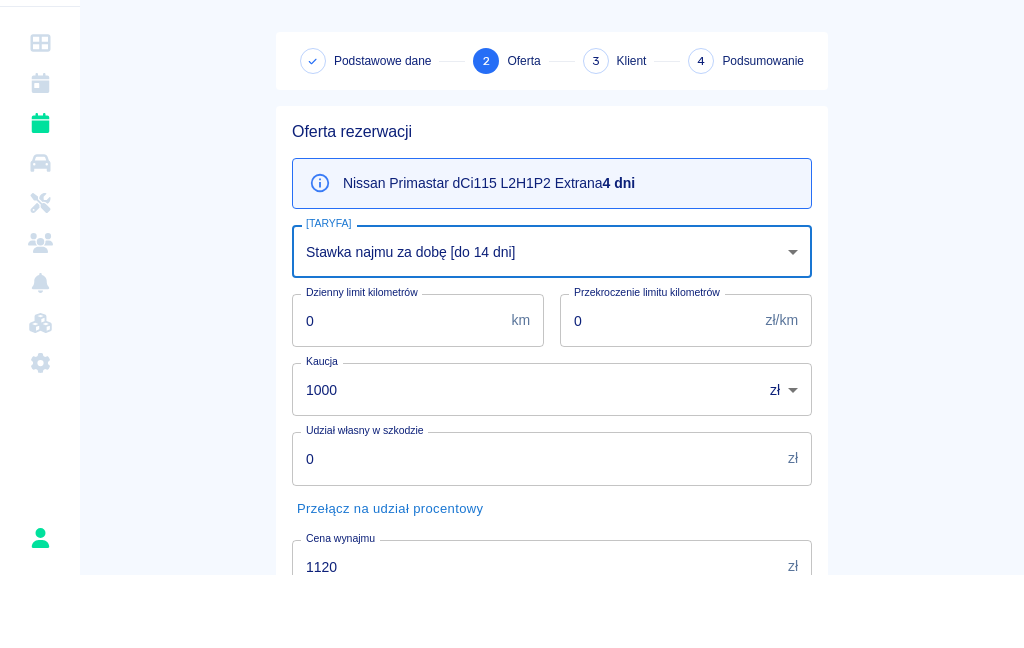 scroll, scrollTop: 0, scrollLeft: 0, axis: both 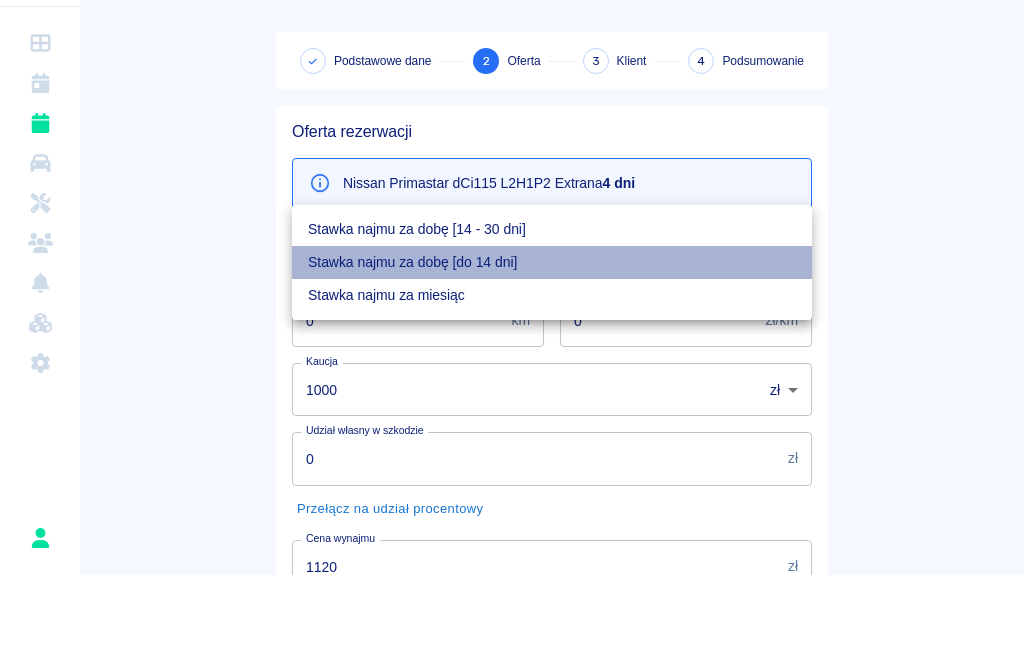 click on "Stawka najmu za dobę [do 14 dni]" at bounding box center [552, 335] 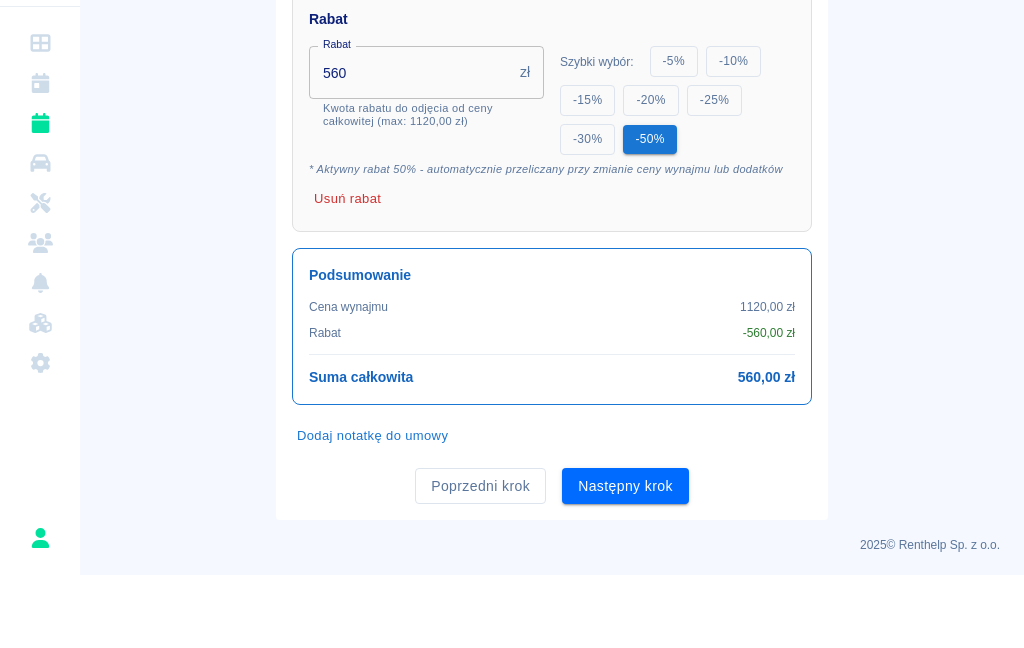 scroll, scrollTop: 760, scrollLeft: 0, axis: vertical 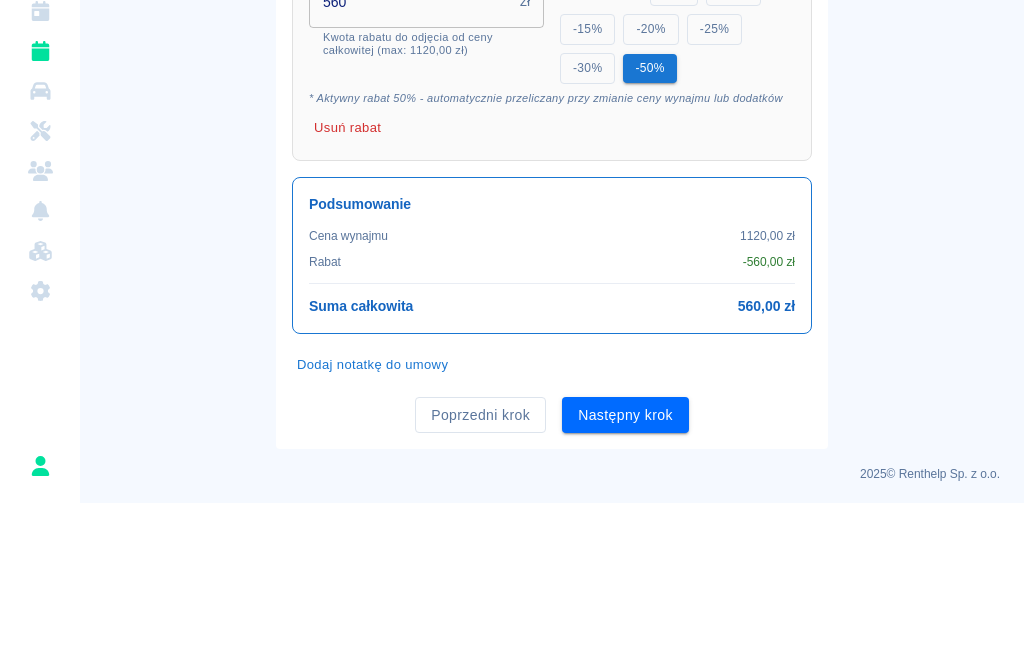 click on "Następny krok" at bounding box center (625, 560) 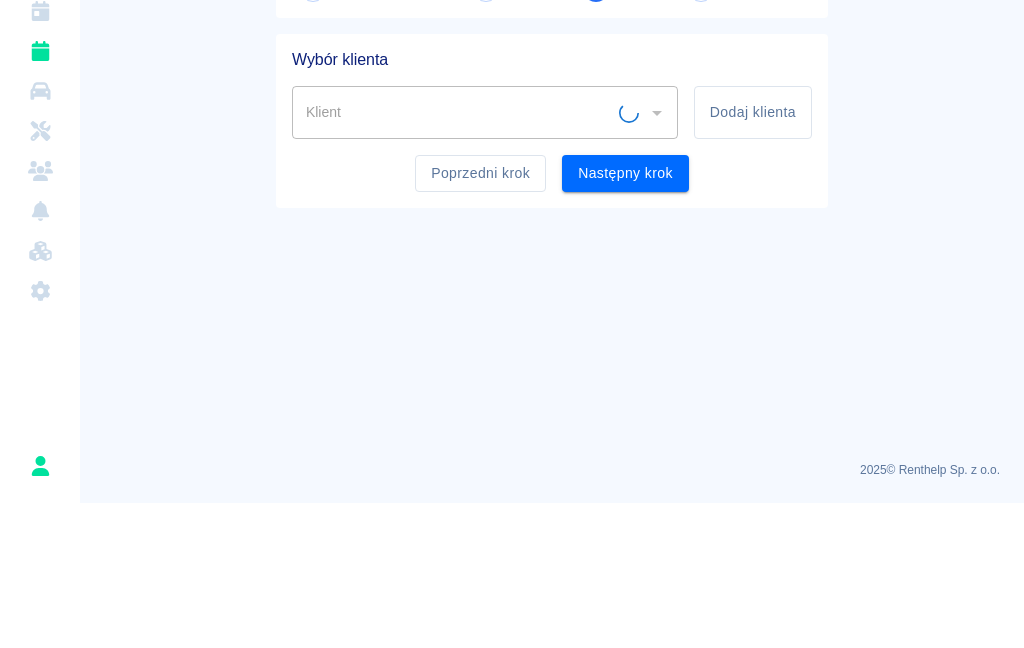 scroll, scrollTop: 0, scrollLeft: 0, axis: both 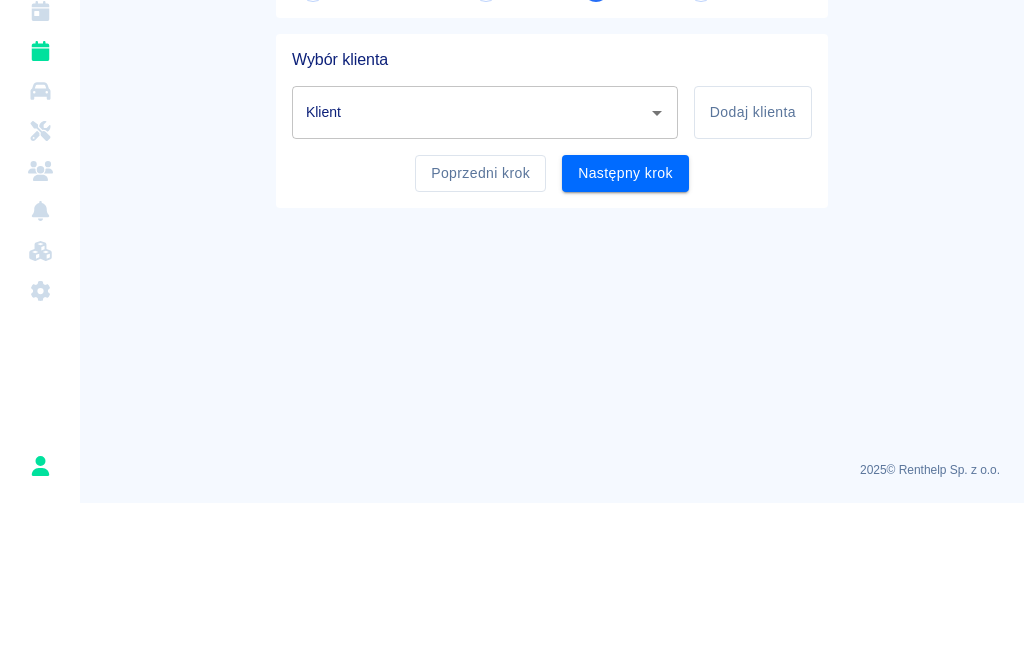 click at bounding box center [657, 258] 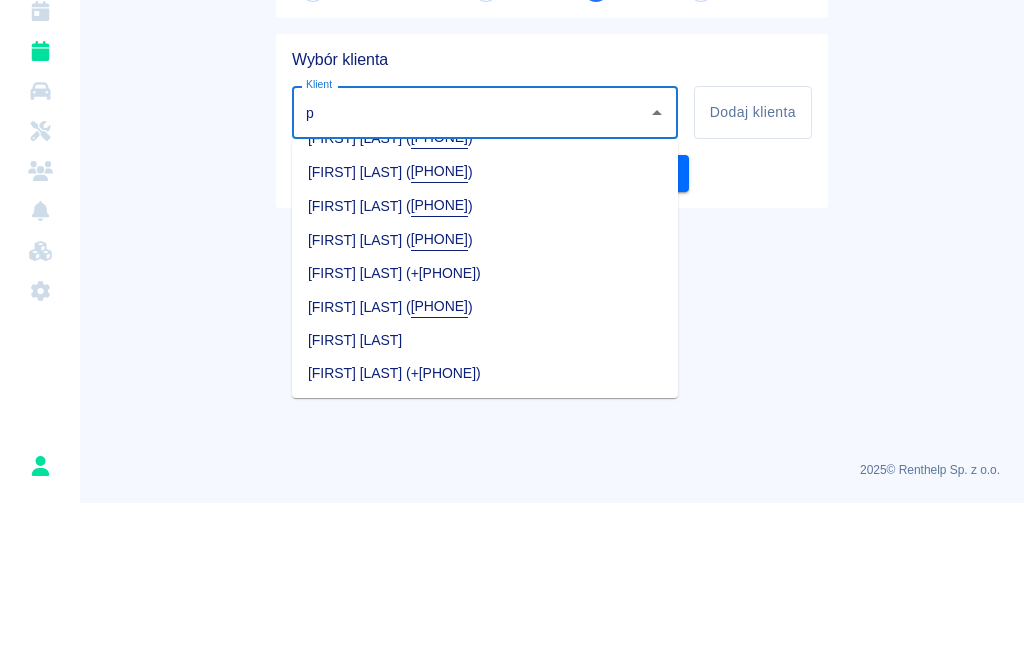 scroll, scrollTop: 0, scrollLeft: 0, axis: both 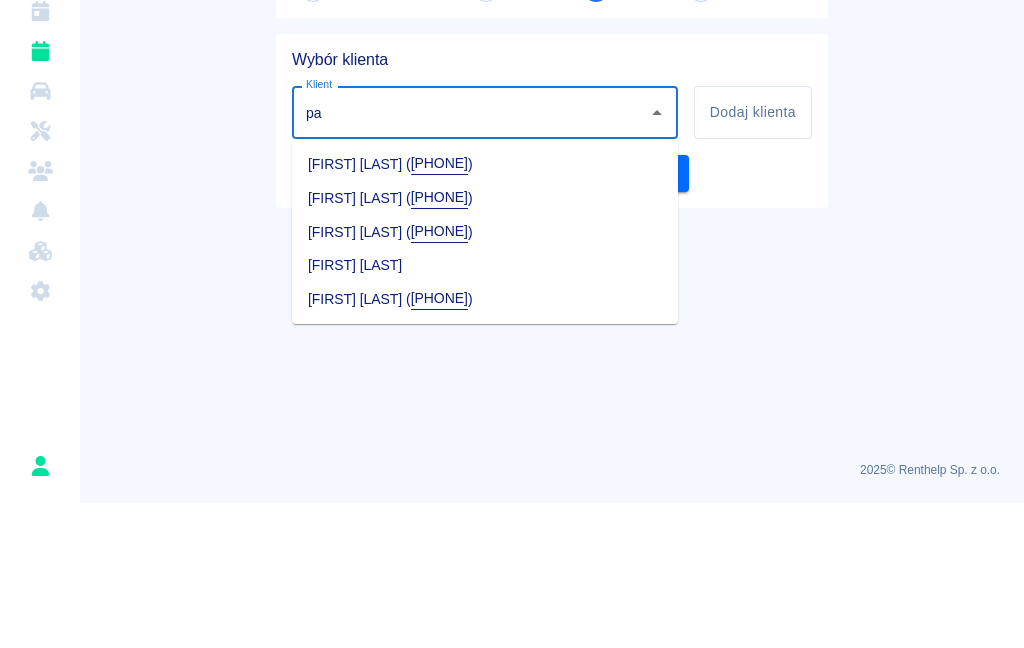 type on "pa" 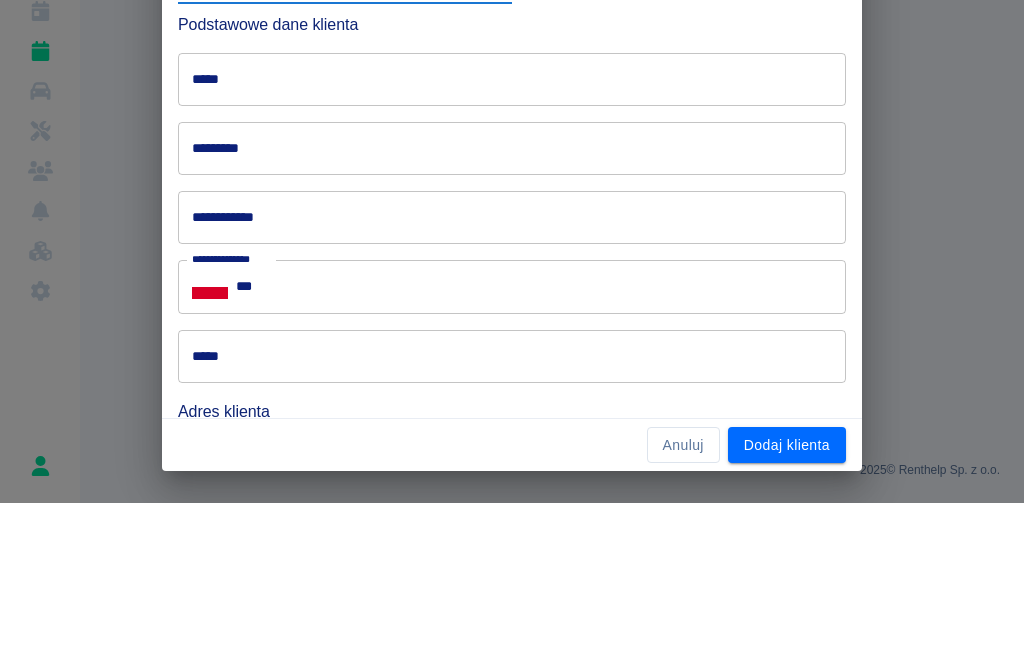 click on "*****" at bounding box center (512, 224) 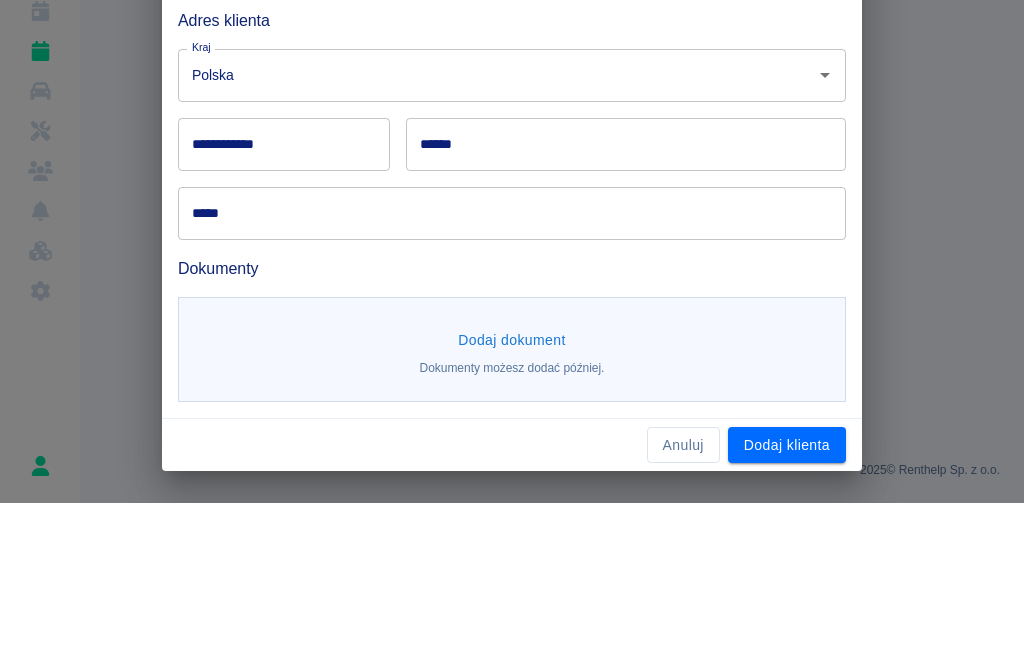 scroll, scrollTop: 389, scrollLeft: 0, axis: vertical 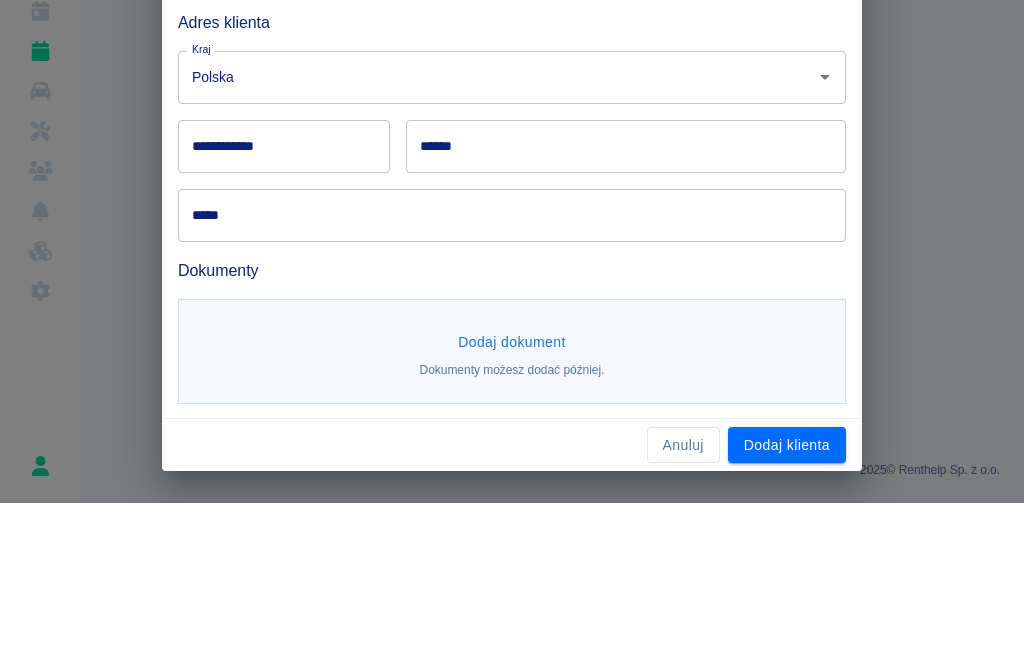 type on "***" 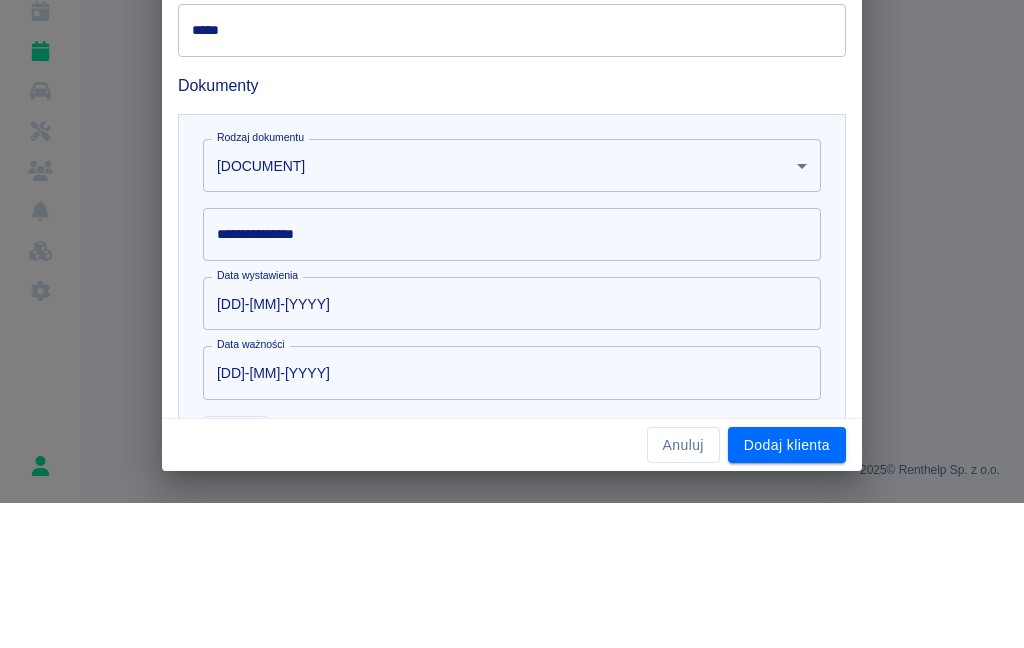 scroll, scrollTop: 574, scrollLeft: 0, axis: vertical 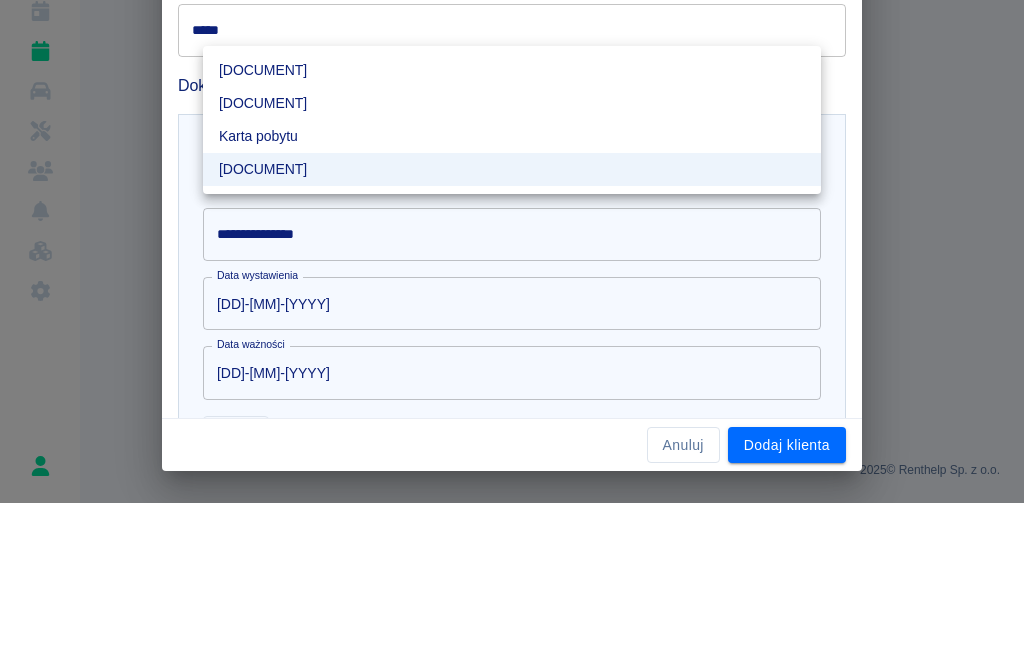 click on "[DOCUMENT]" at bounding box center (512, 248) 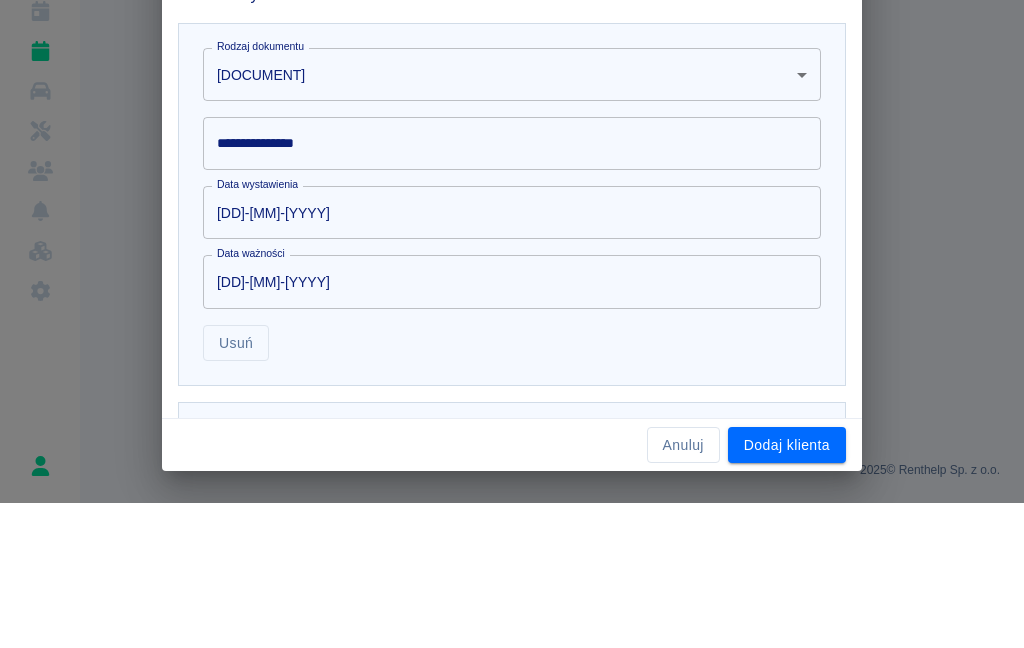 scroll, scrollTop: 672, scrollLeft: 0, axis: vertical 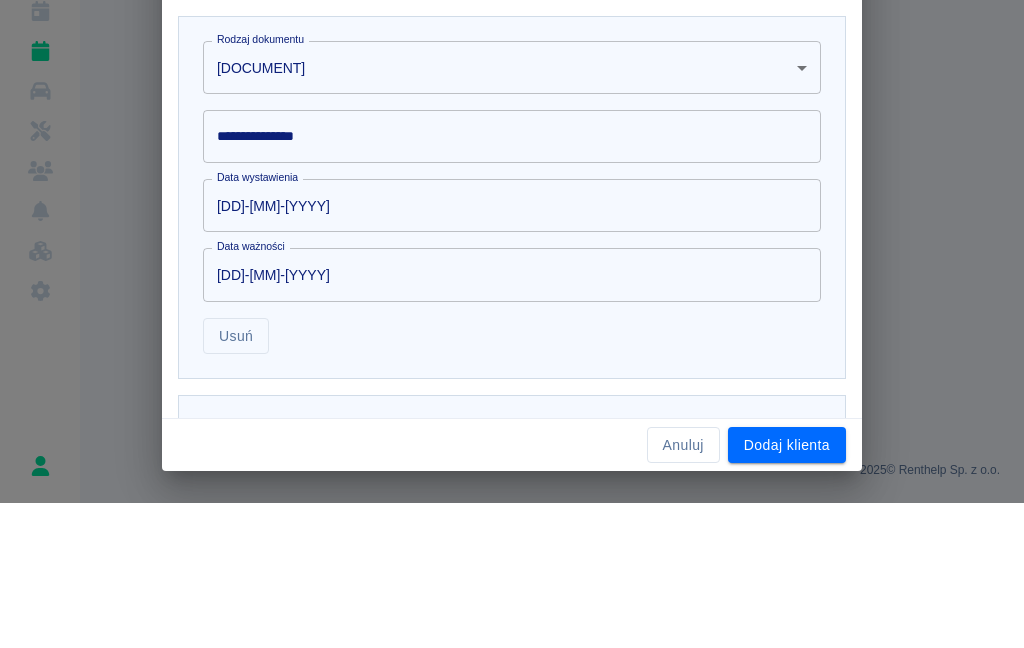 click on "**********" at bounding box center (512, 281) 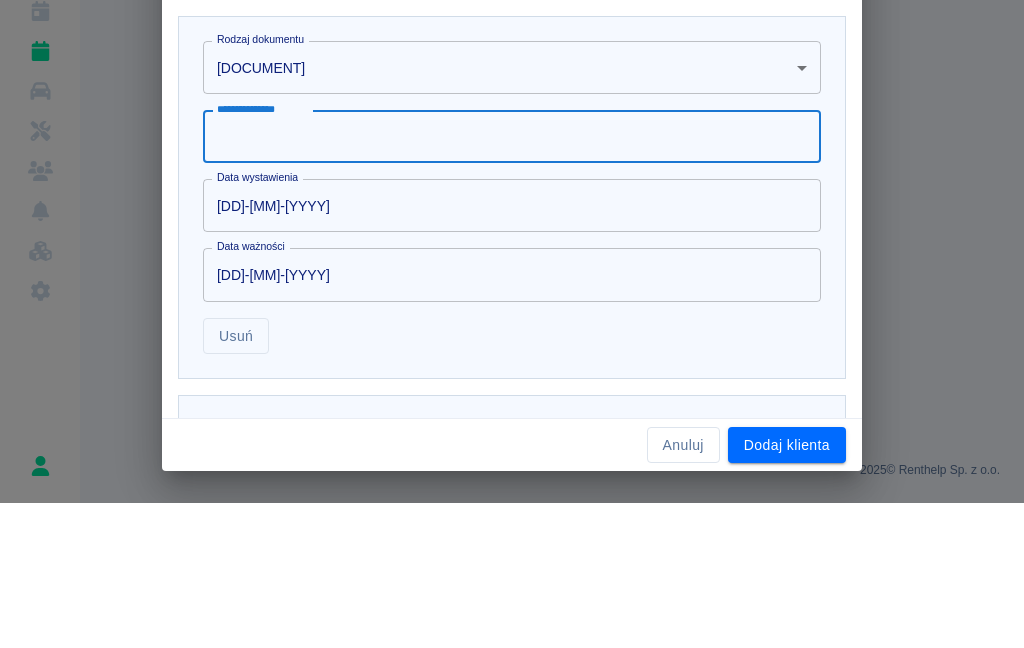 click on "Anuluj" at bounding box center [683, 590] 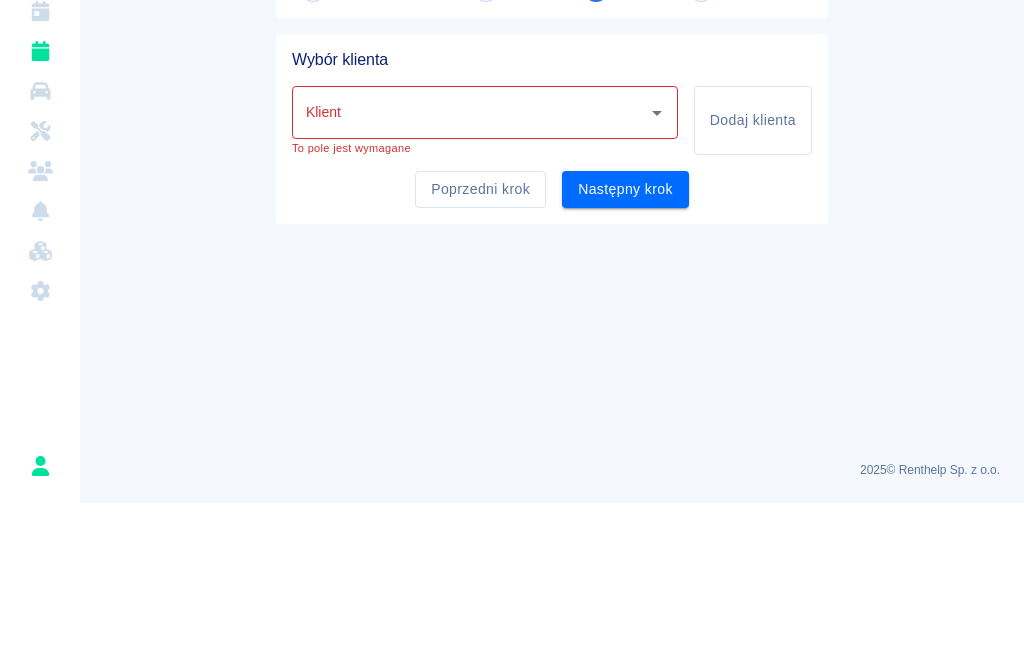 click 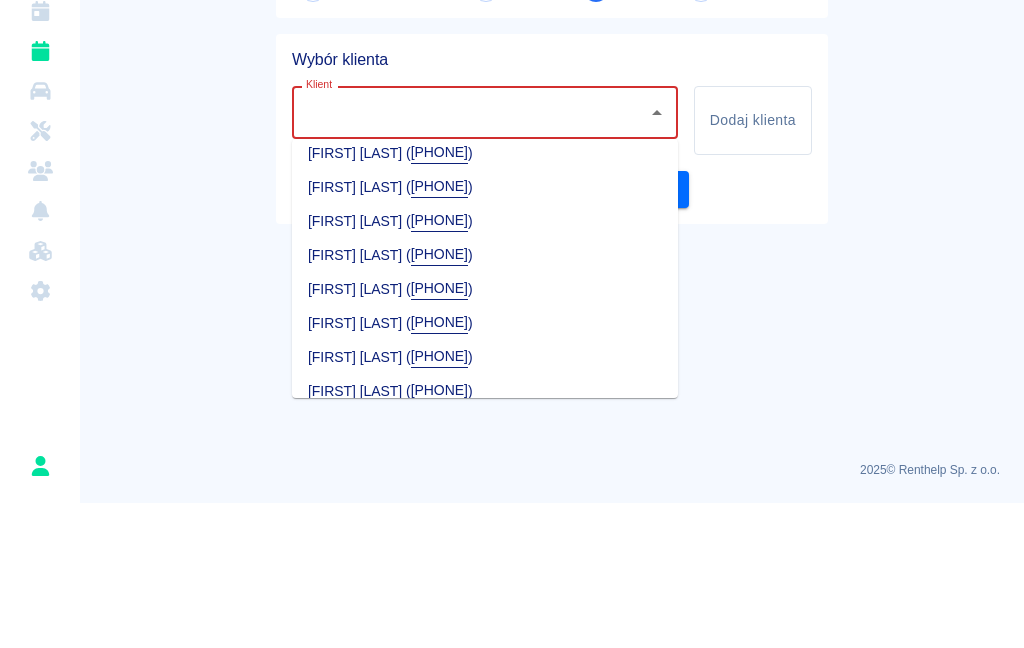 scroll, scrollTop: 30, scrollLeft: 0, axis: vertical 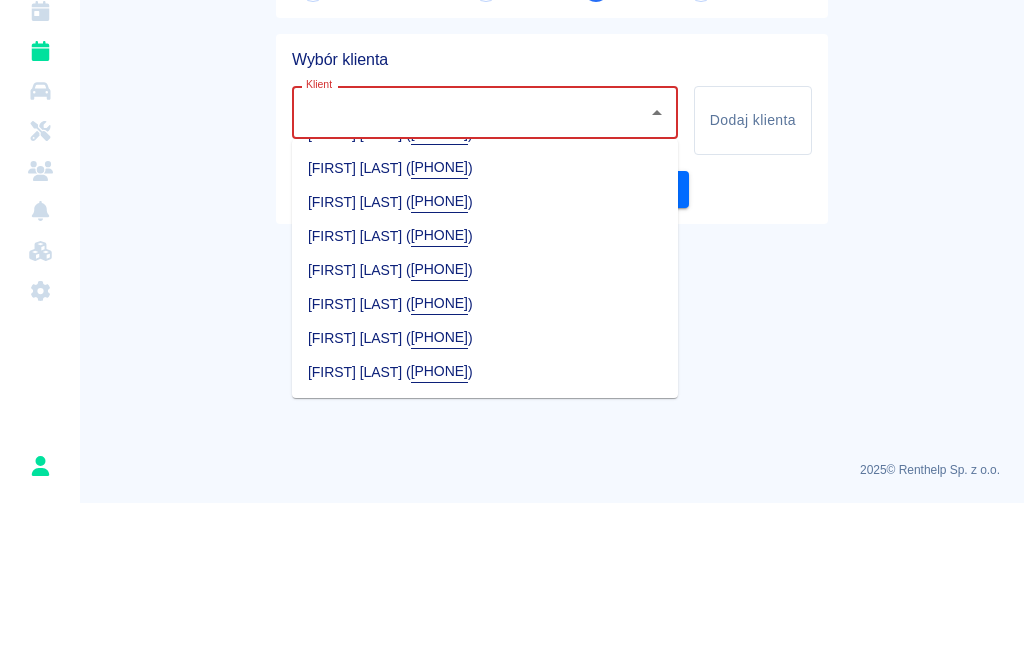 click on "Klient" at bounding box center [470, 257] 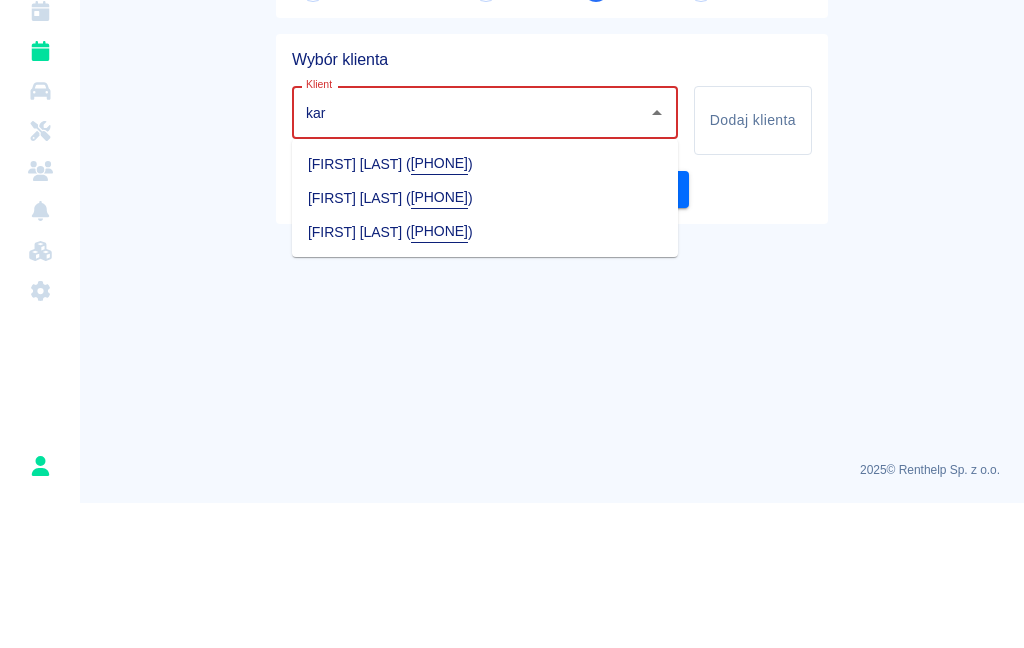click on "[FIRST] [LAST] ( [PHONE] )" at bounding box center [485, 377] 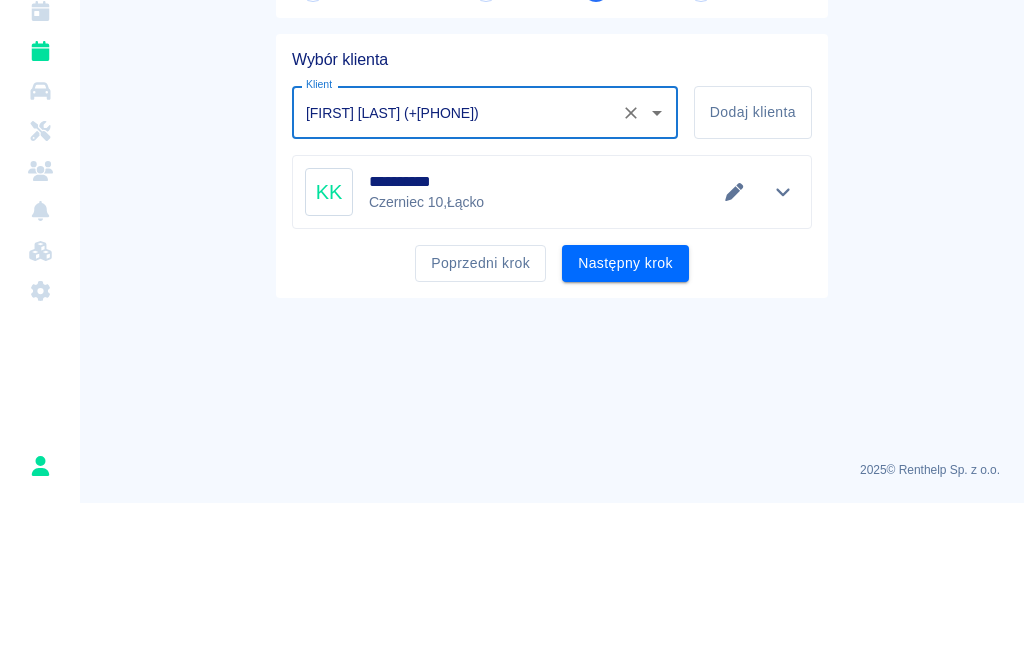 click on "Następny krok" at bounding box center (625, 408) 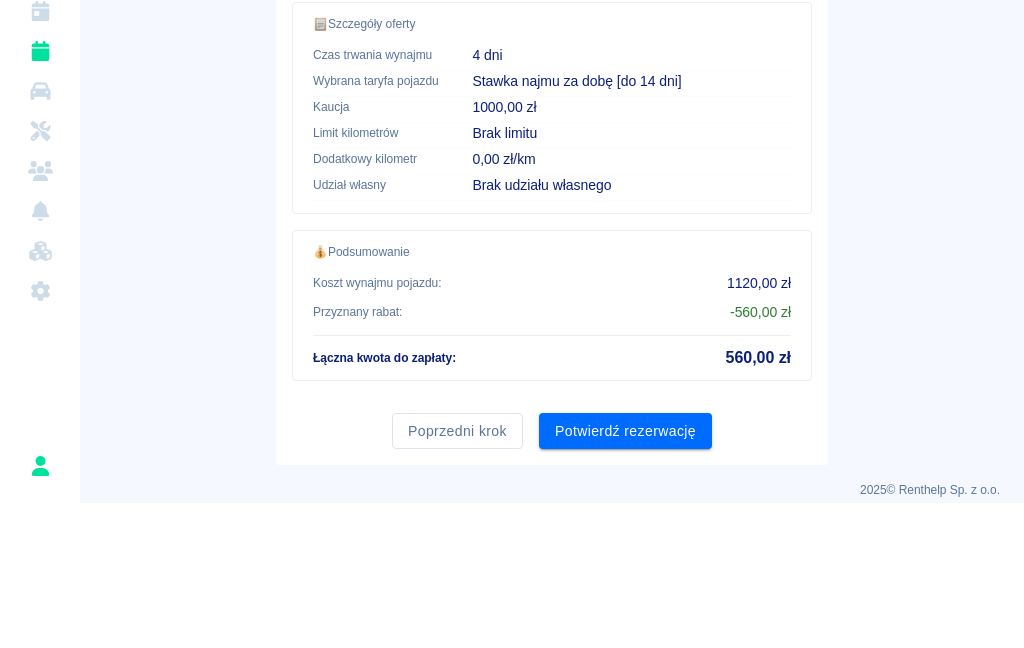 scroll, scrollTop: 459, scrollLeft: 0, axis: vertical 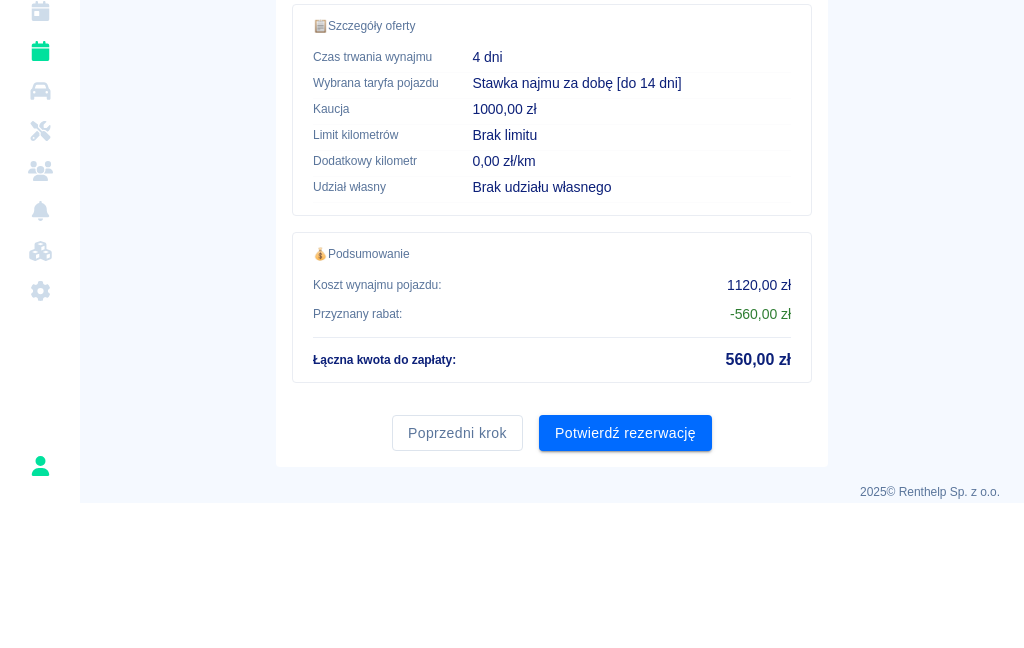 click on "Potwierdź rezerwację" at bounding box center [625, 578] 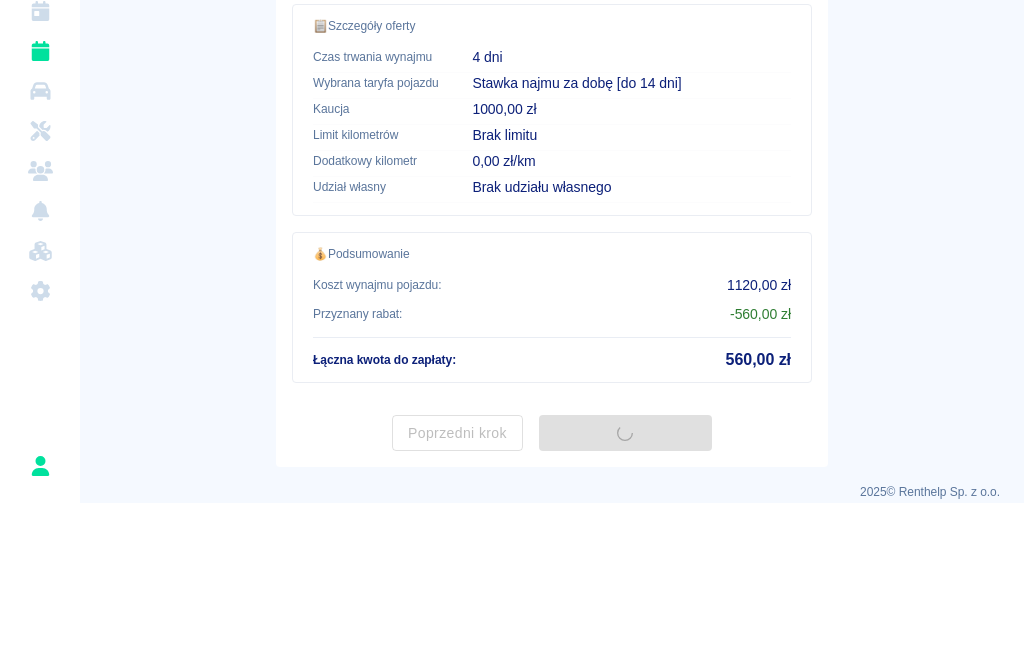 scroll, scrollTop: 0, scrollLeft: 0, axis: both 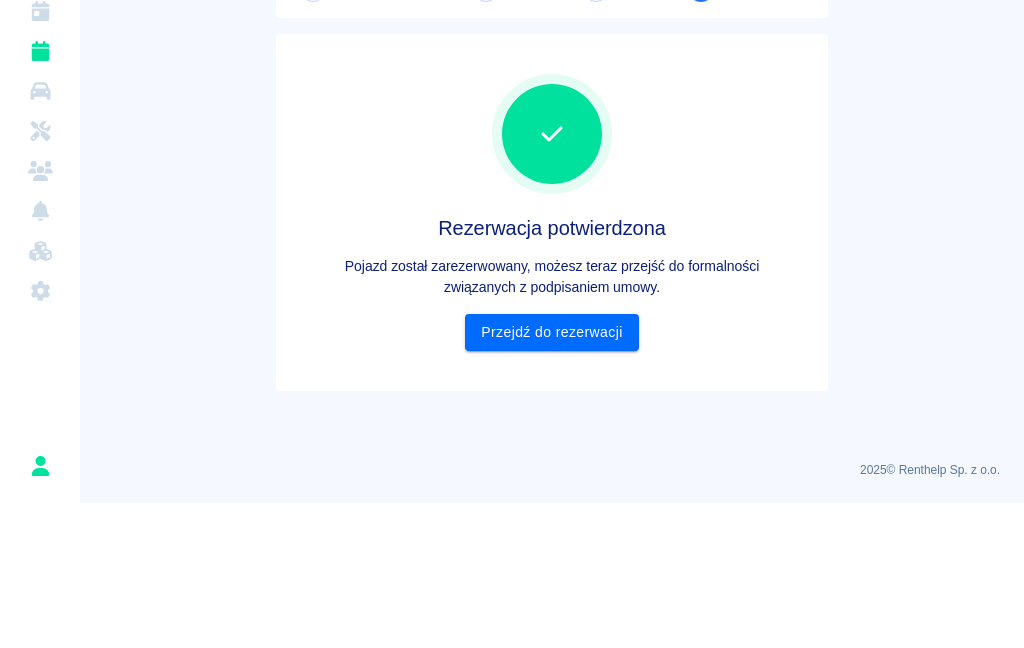 click on "Przejdź do rezerwacji" at bounding box center [551, 477] 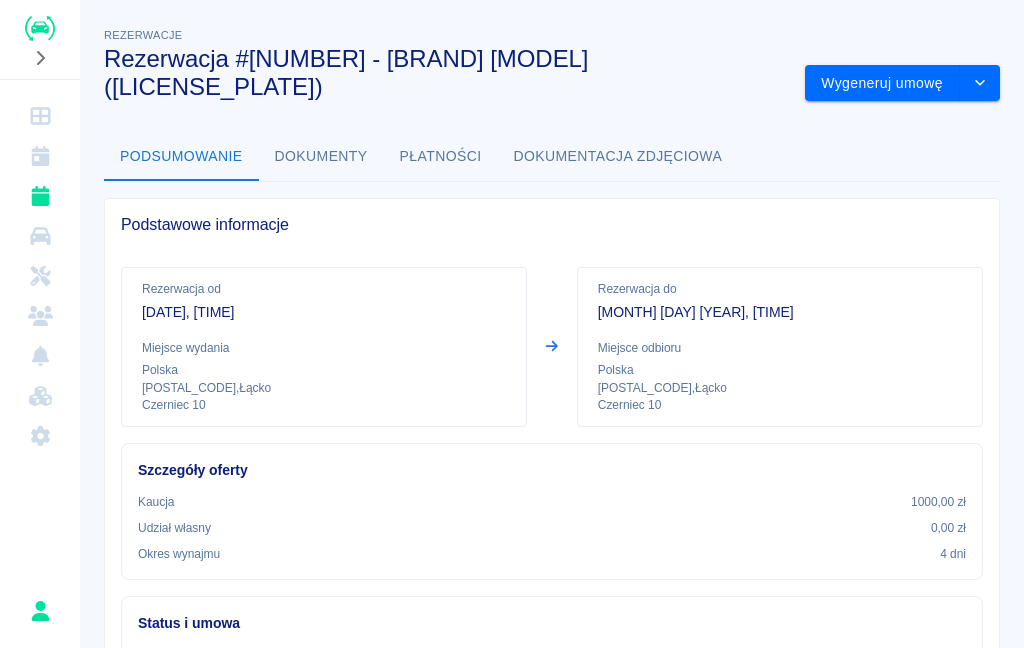 click 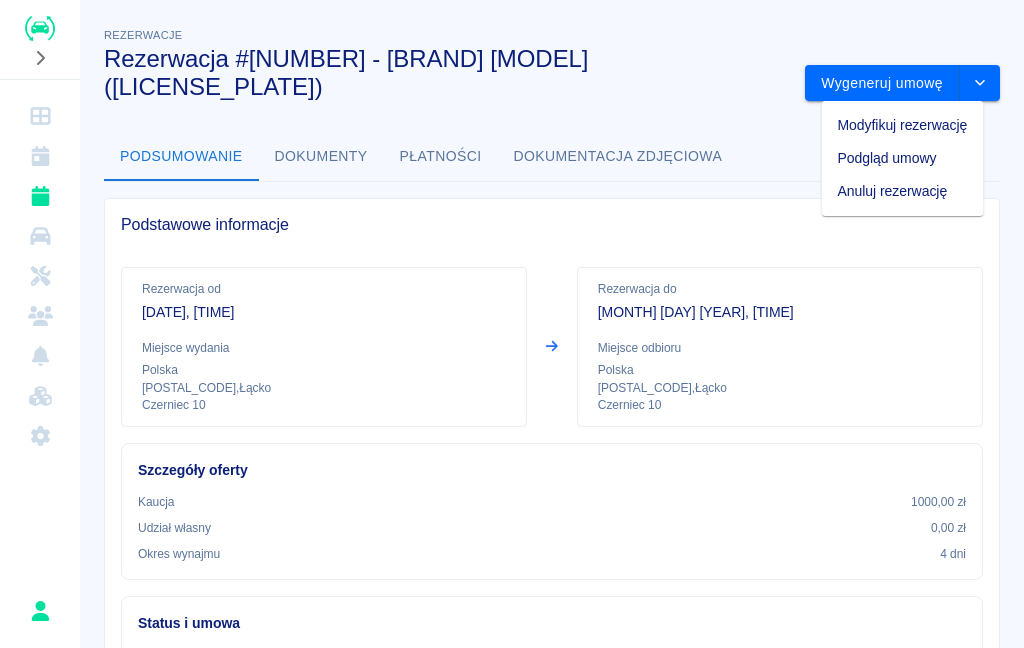click on "Modyfikuj rezerwację" at bounding box center [903, 125] 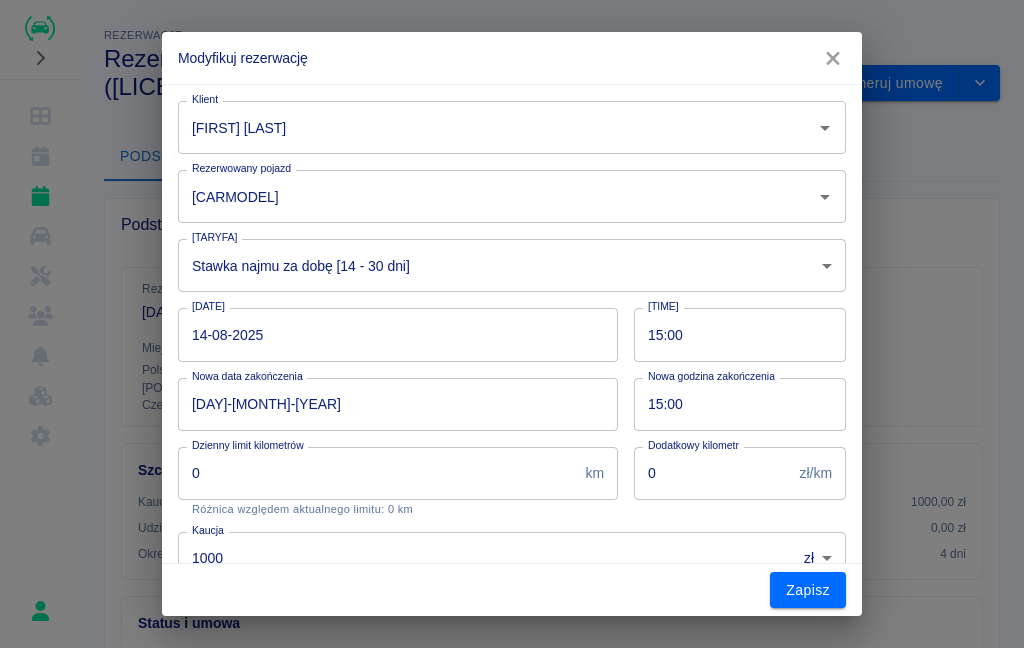 type on "1000" 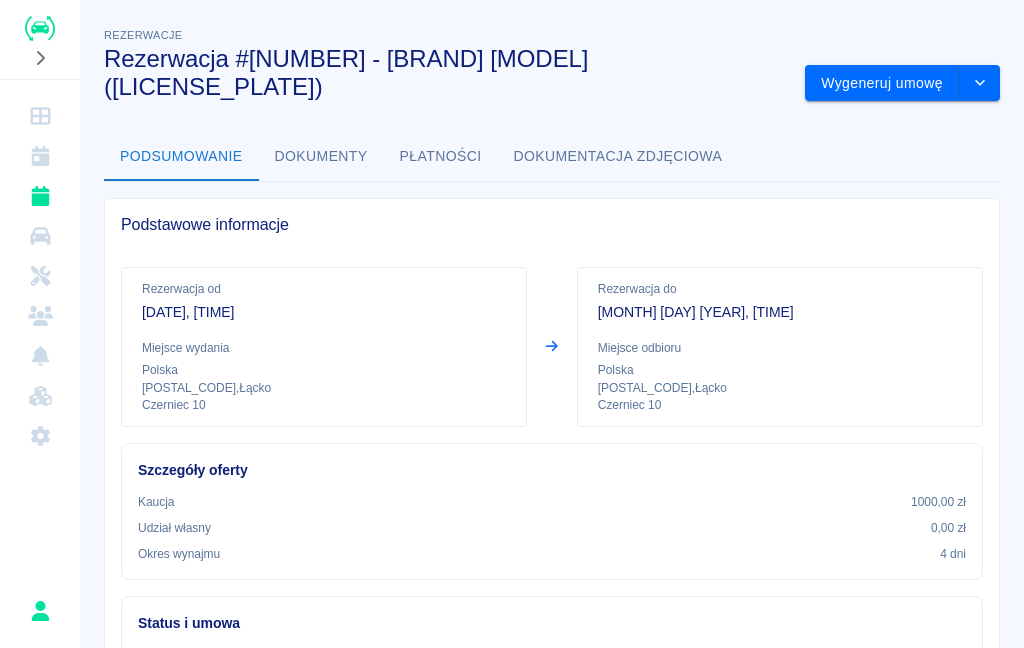 click at bounding box center [980, 83] 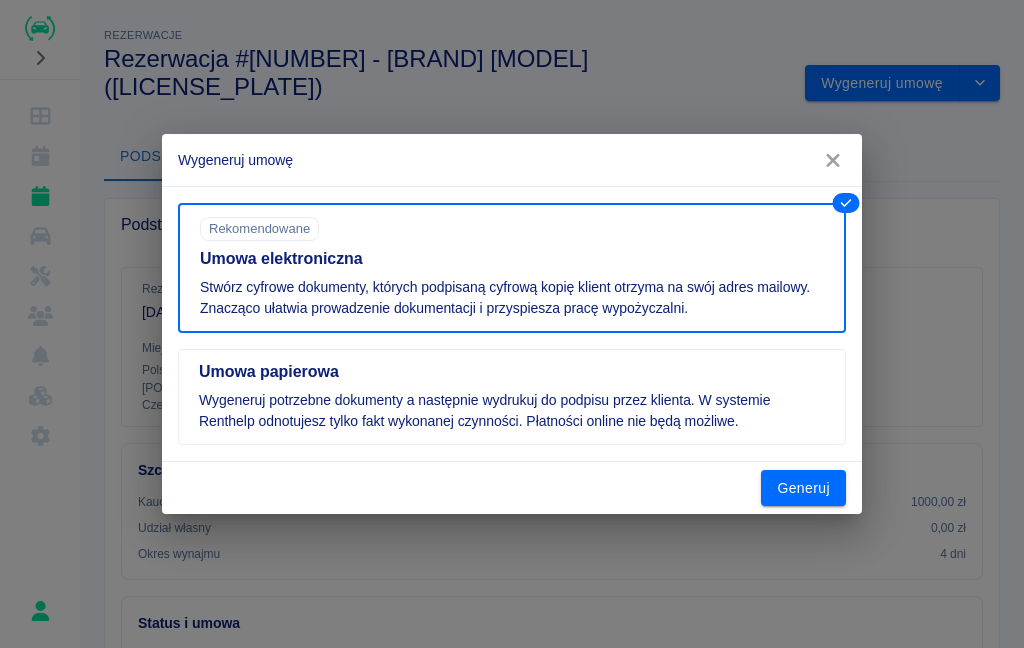 click 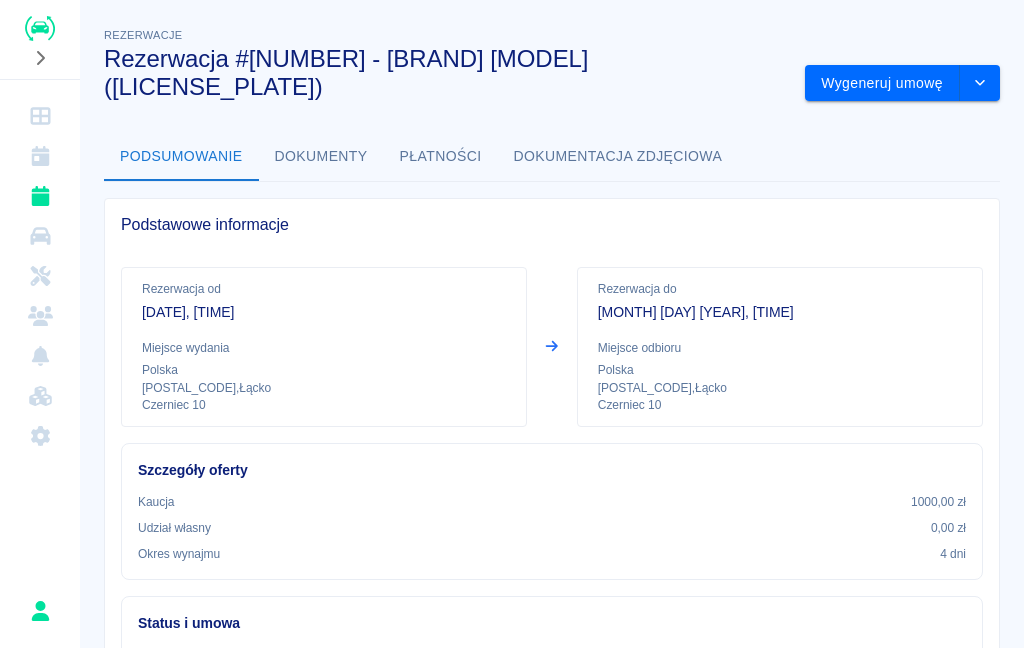 scroll, scrollTop: 0, scrollLeft: 0, axis: both 